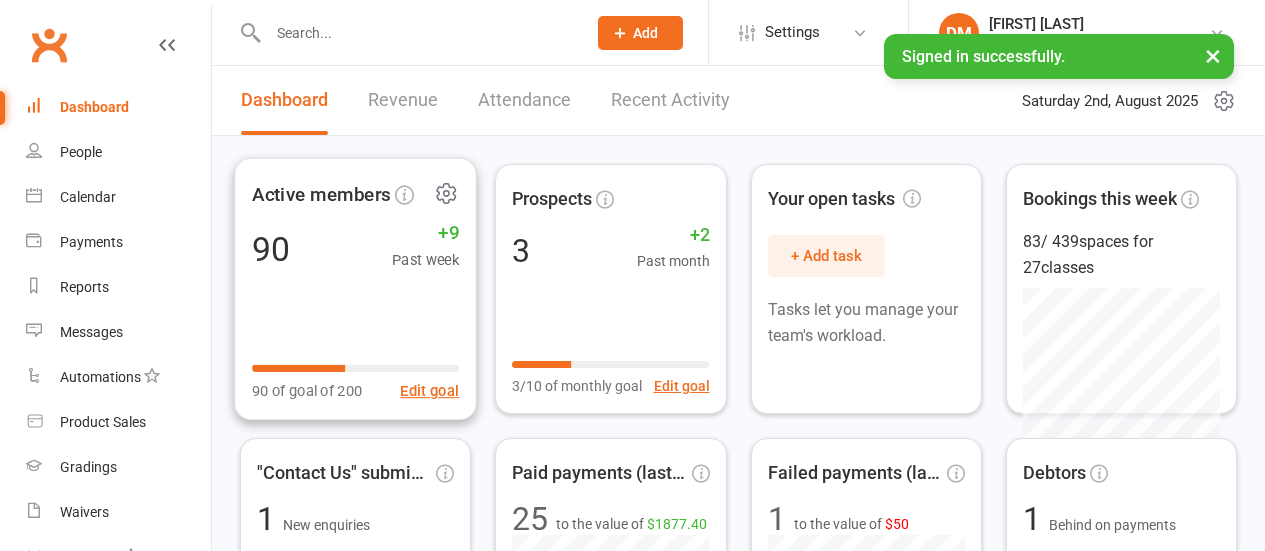 scroll, scrollTop: 0, scrollLeft: 0, axis: both 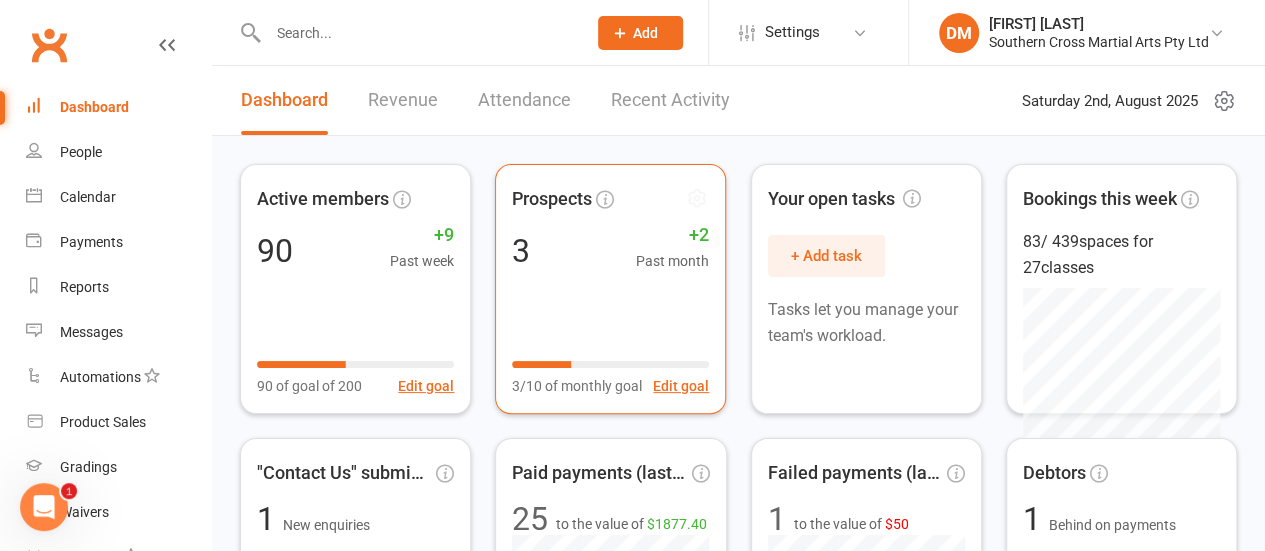 click on "+2" at bounding box center (673, 235) 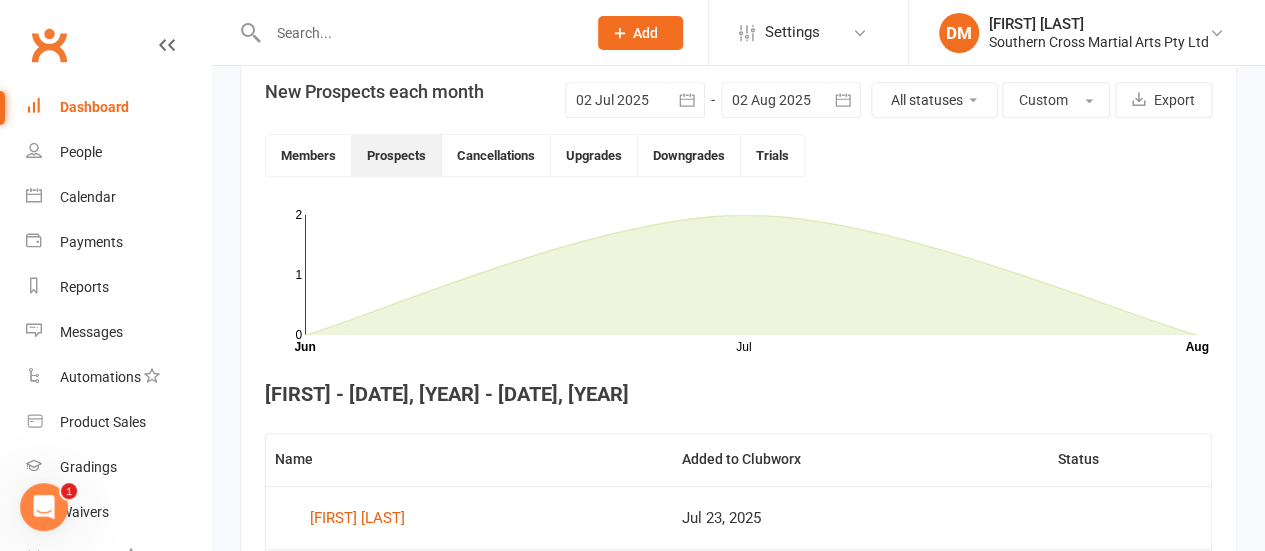 scroll, scrollTop: 518, scrollLeft: 0, axis: vertical 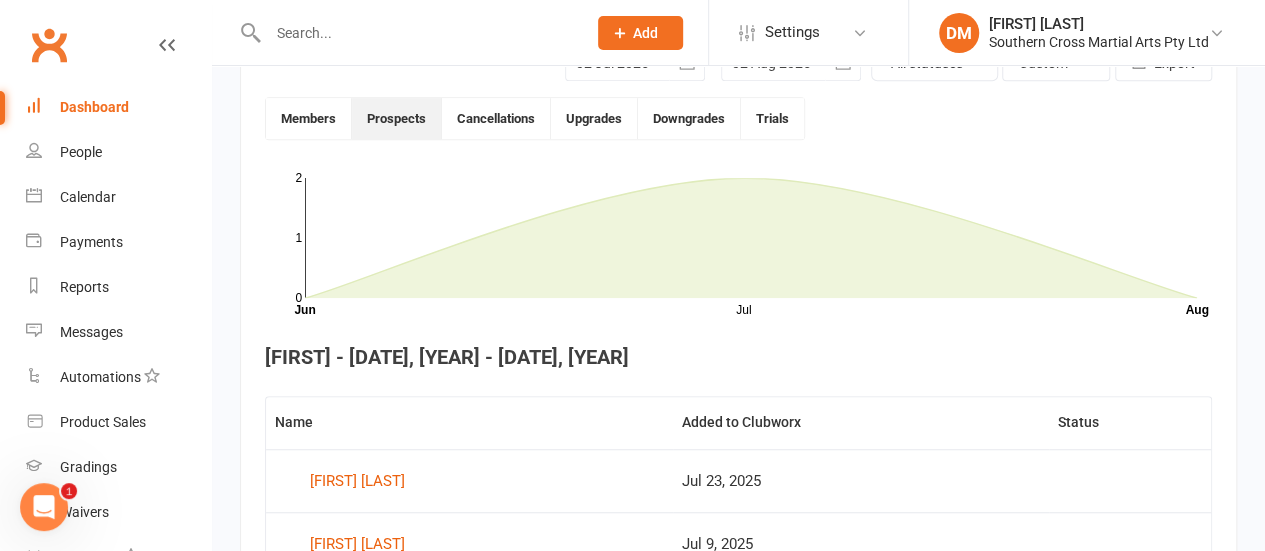 click on "Dashboard" at bounding box center [94, 107] 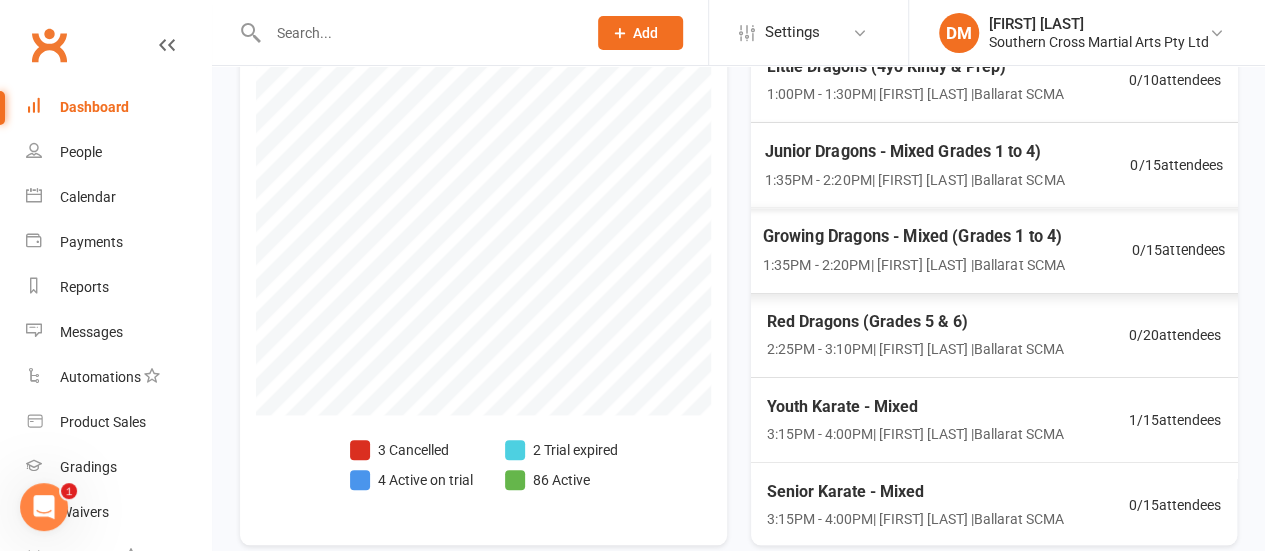 scroll, scrollTop: 900, scrollLeft: 0, axis: vertical 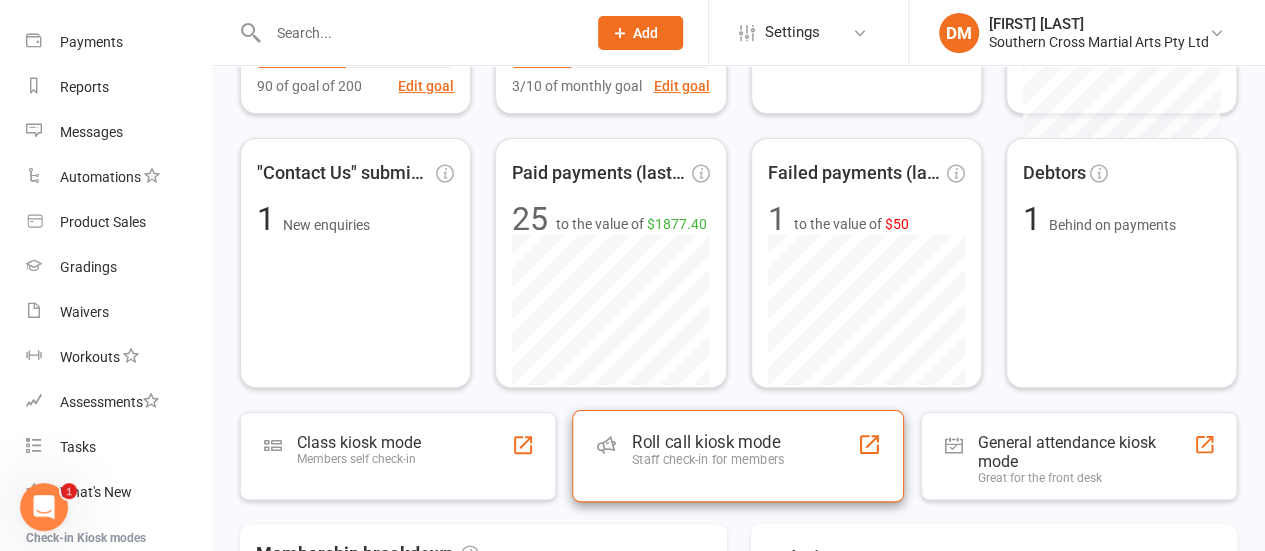 click on "Staff check-in for members" at bounding box center [708, 459] 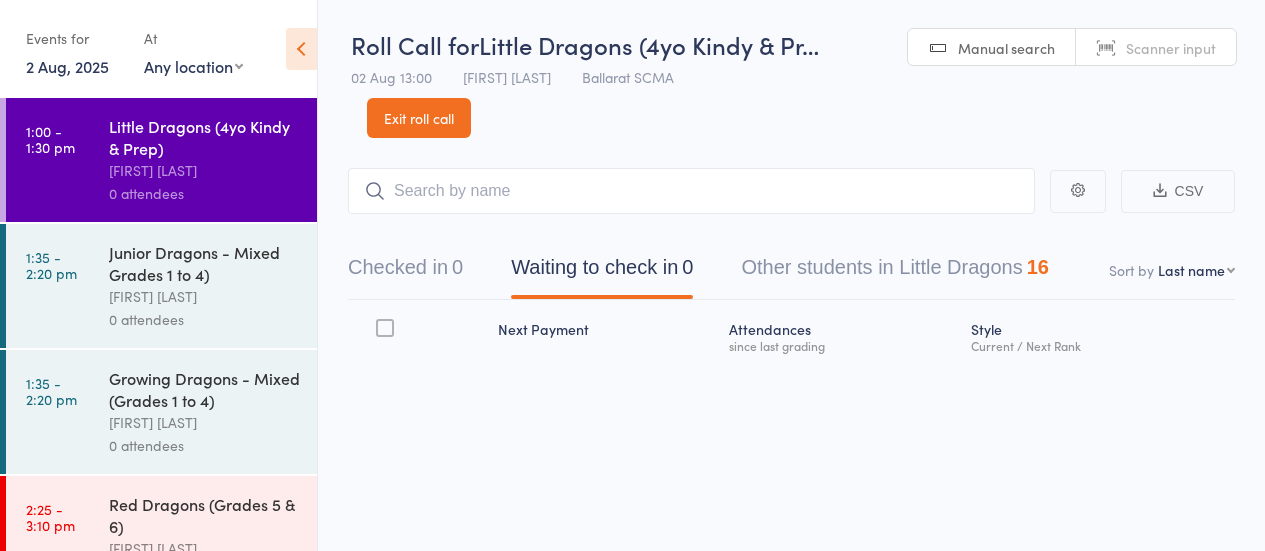 scroll, scrollTop: 0, scrollLeft: 0, axis: both 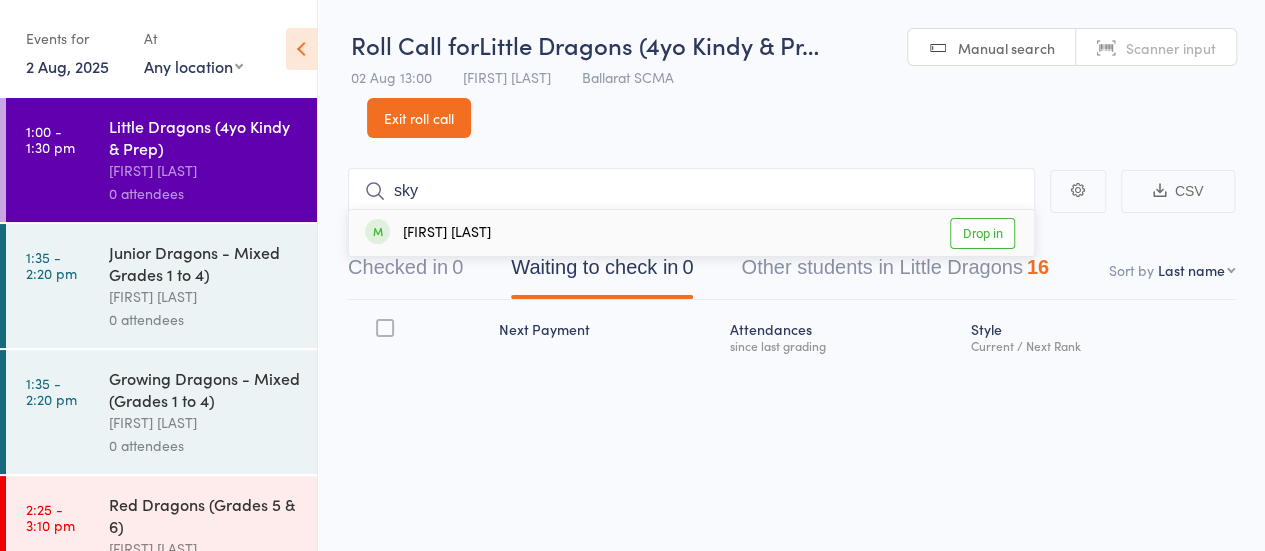 type on "sky" 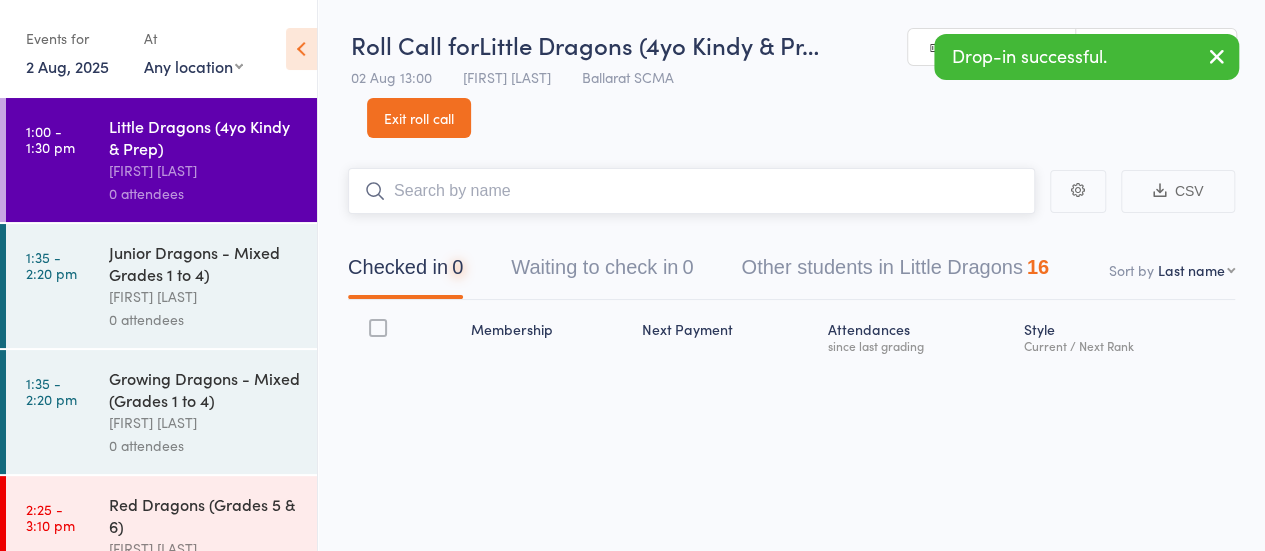 click at bounding box center [691, 191] 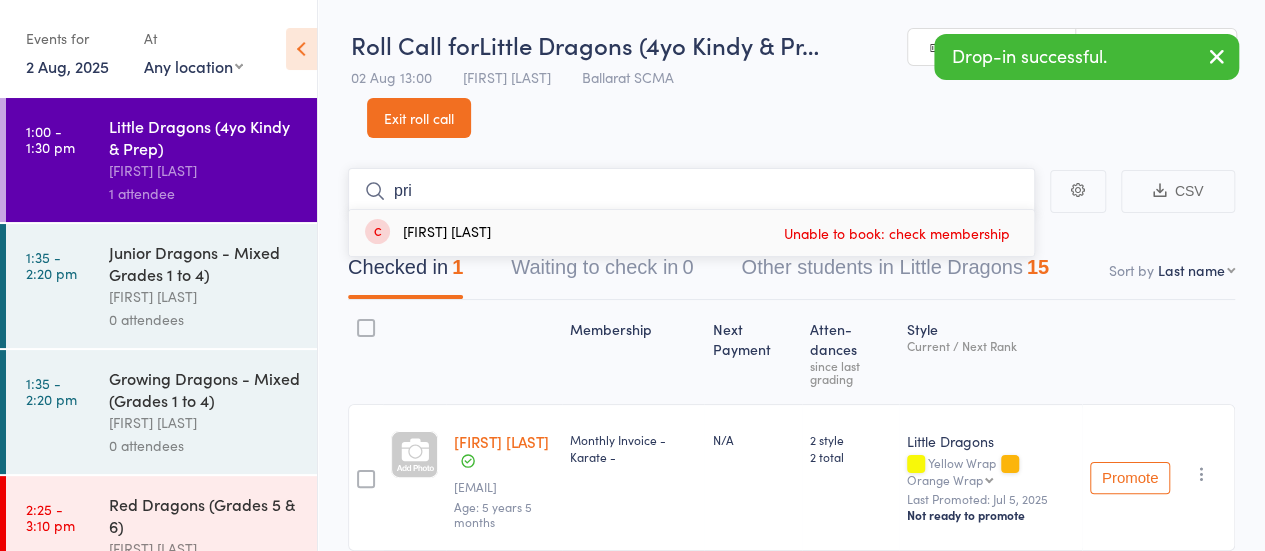 type on "pri" 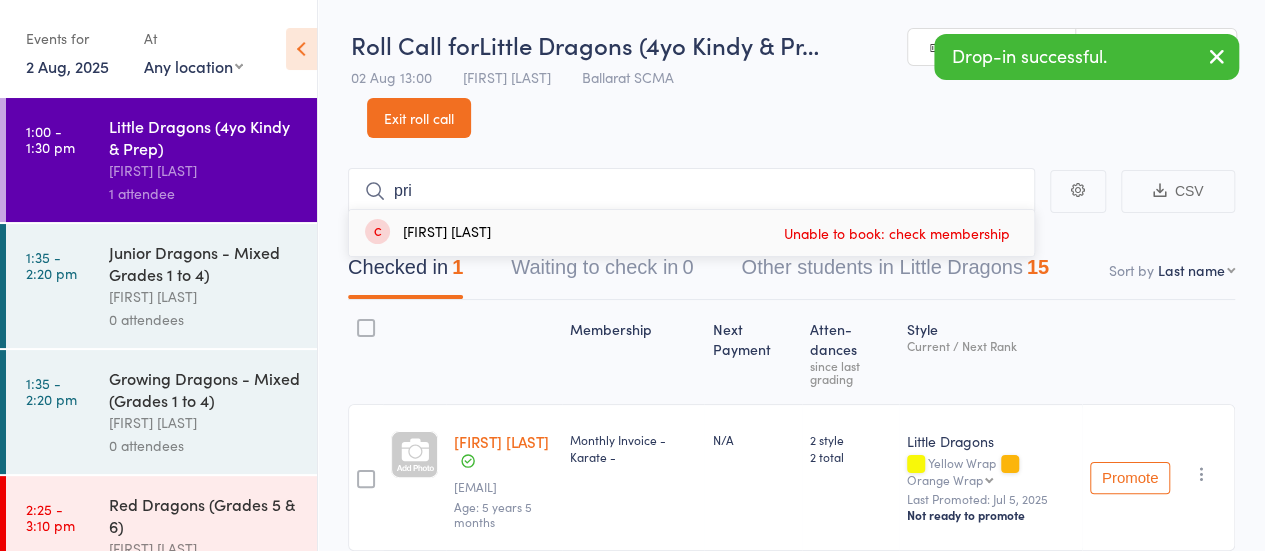 click on "[FIRST] [LAST]" at bounding box center [428, 233] 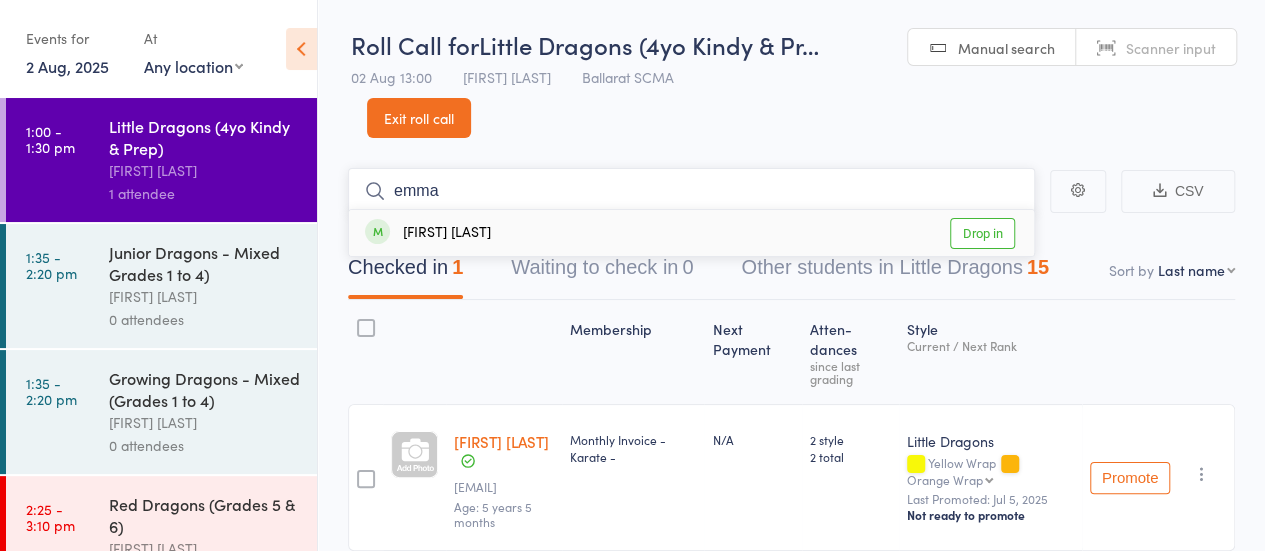 type on "emma" 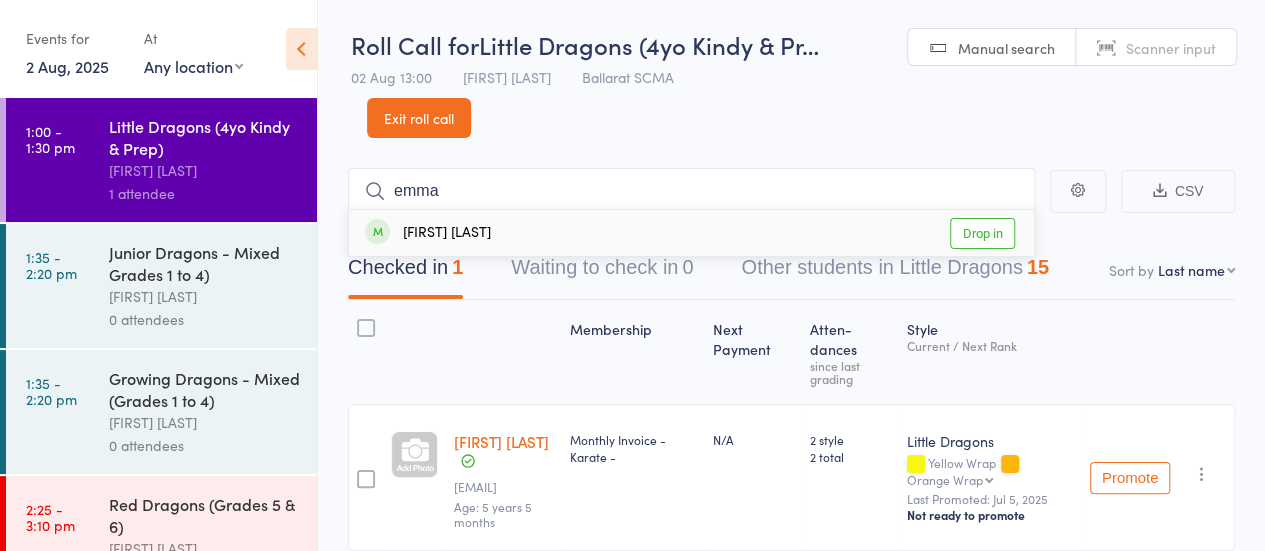 click on "Drop in" at bounding box center [982, 233] 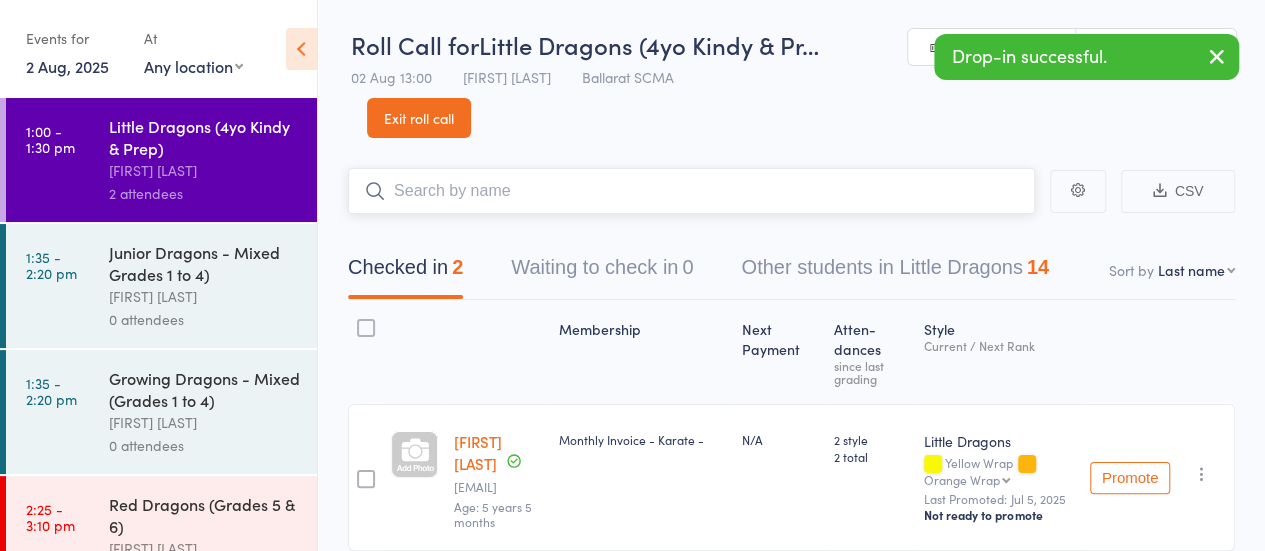 click at bounding box center [691, 191] 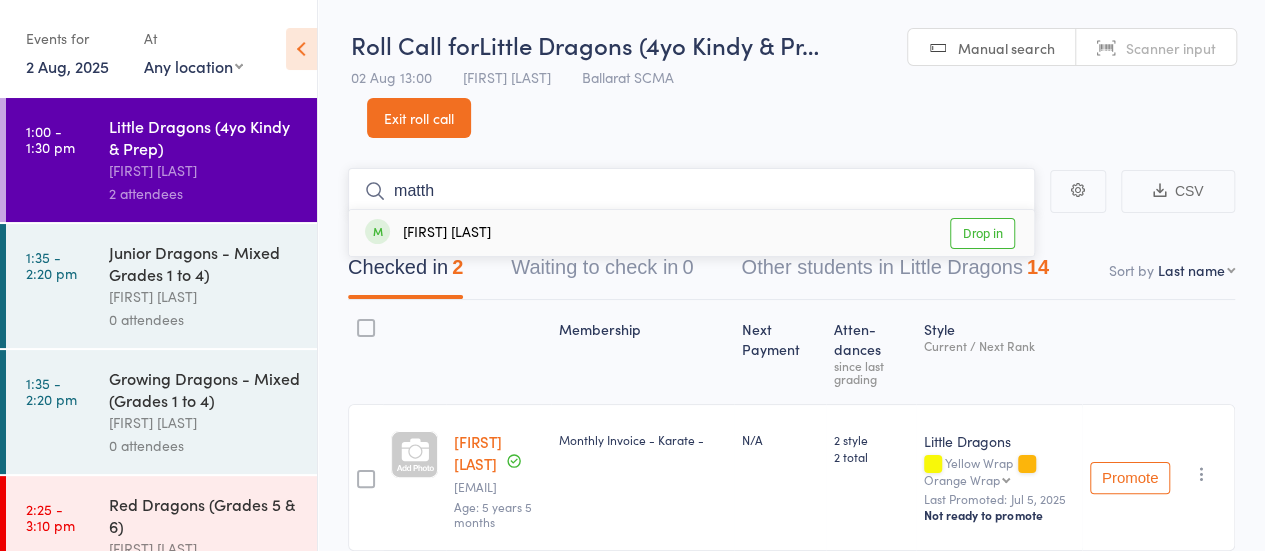 type on "matth" 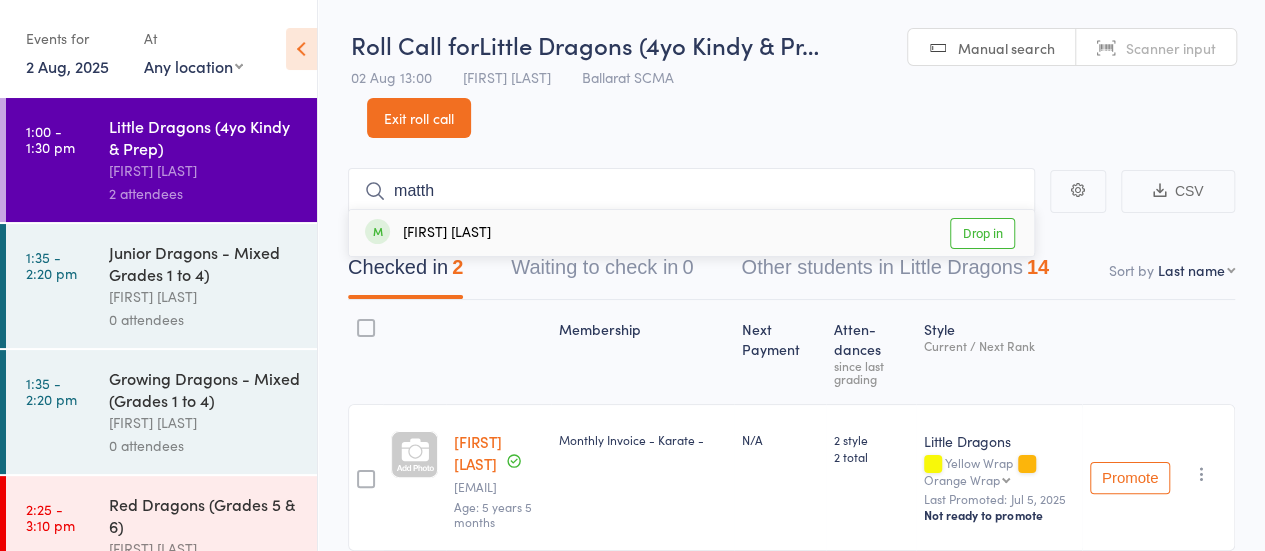 click on "[FIRST] [LAST]" at bounding box center [428, 233] 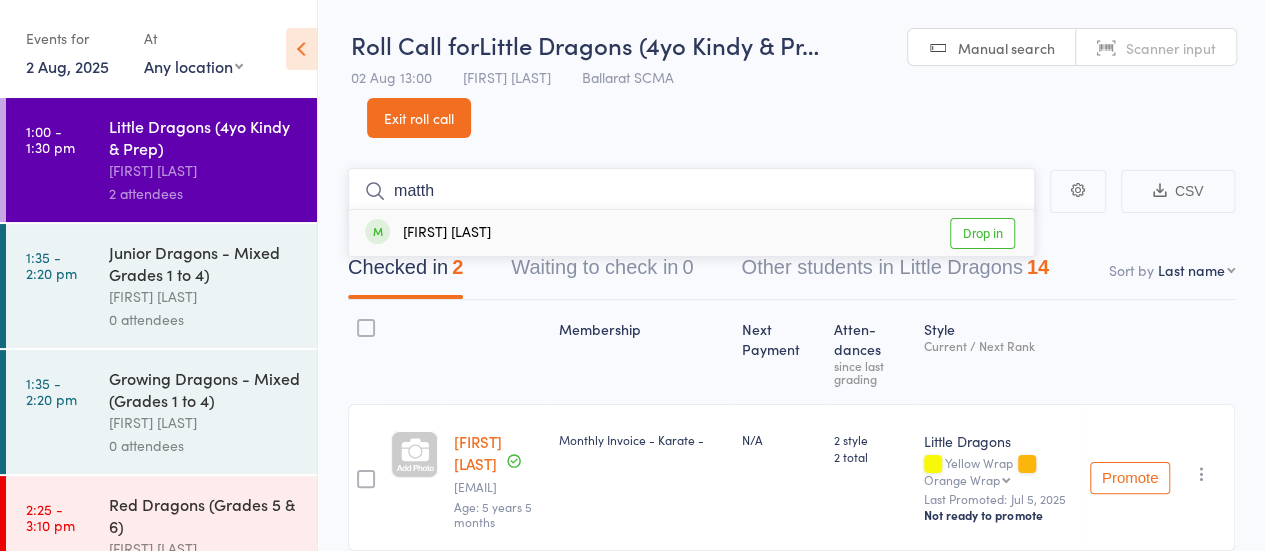 type 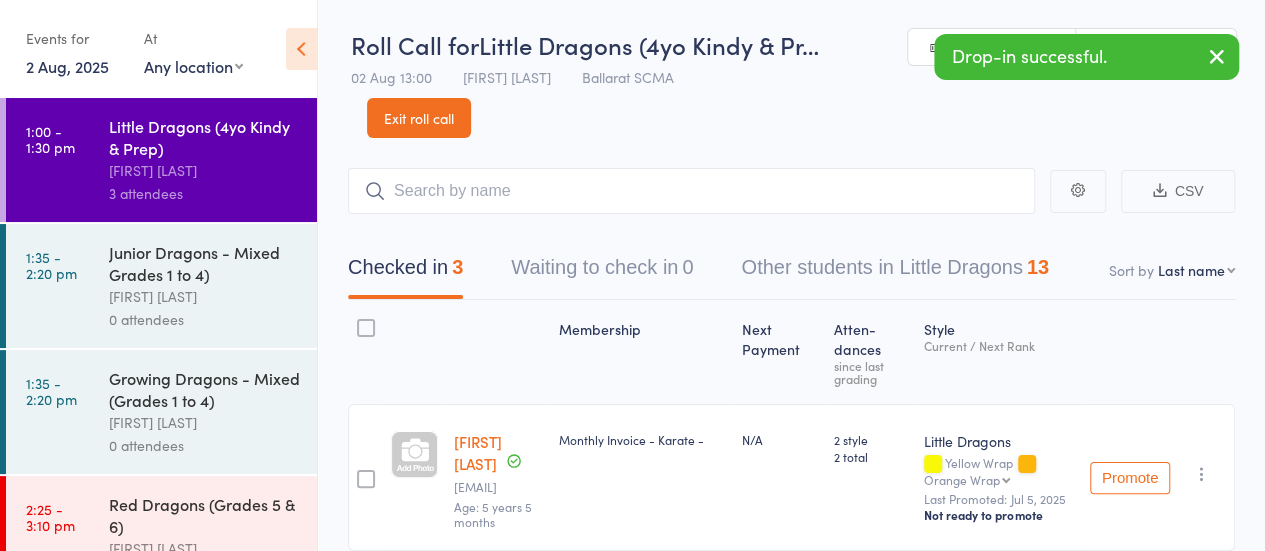 click on "Exit roll call" at bounding box center (419, 118) 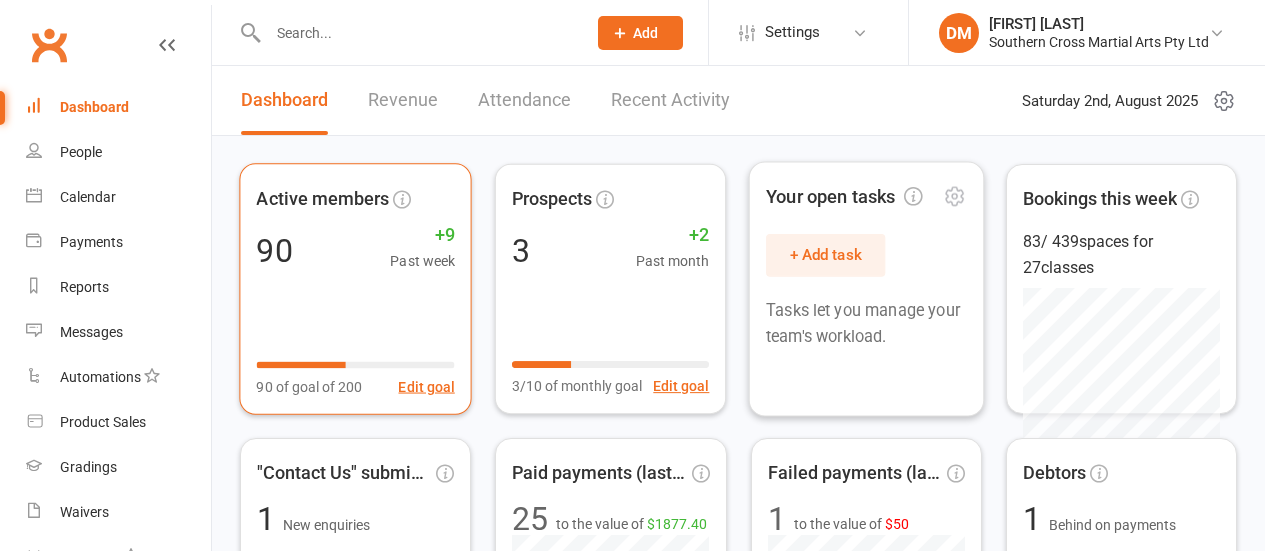 scroll, scrollTop: 0, scrollLeft: 0, axis: both 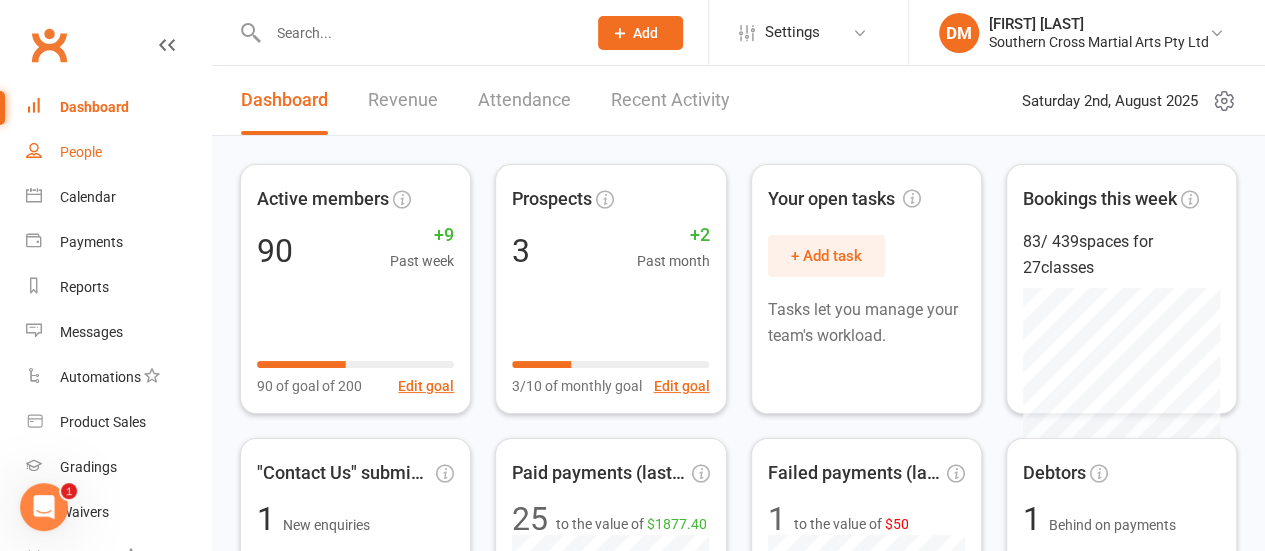 click on "People" at bounding box center [118, 152] 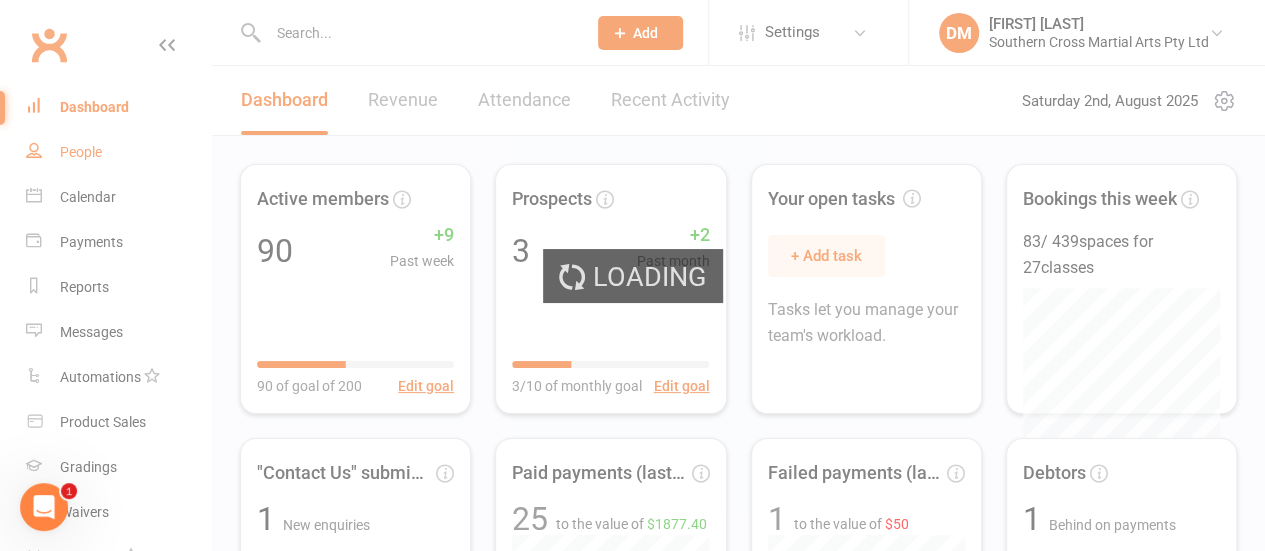 select on "100" 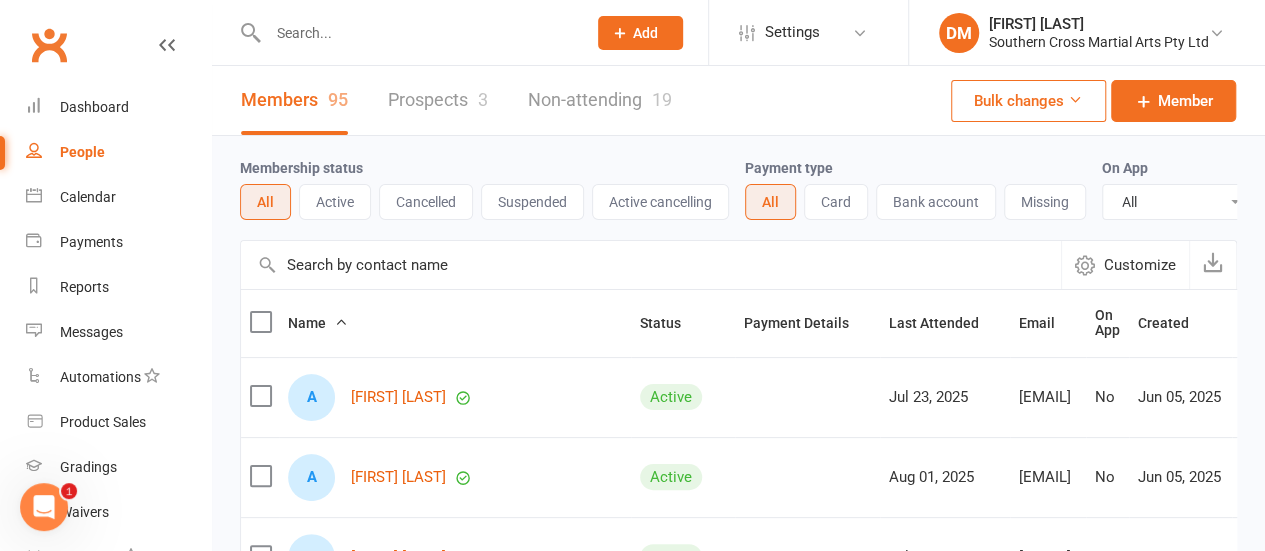 click at bounding box center [417, 33] 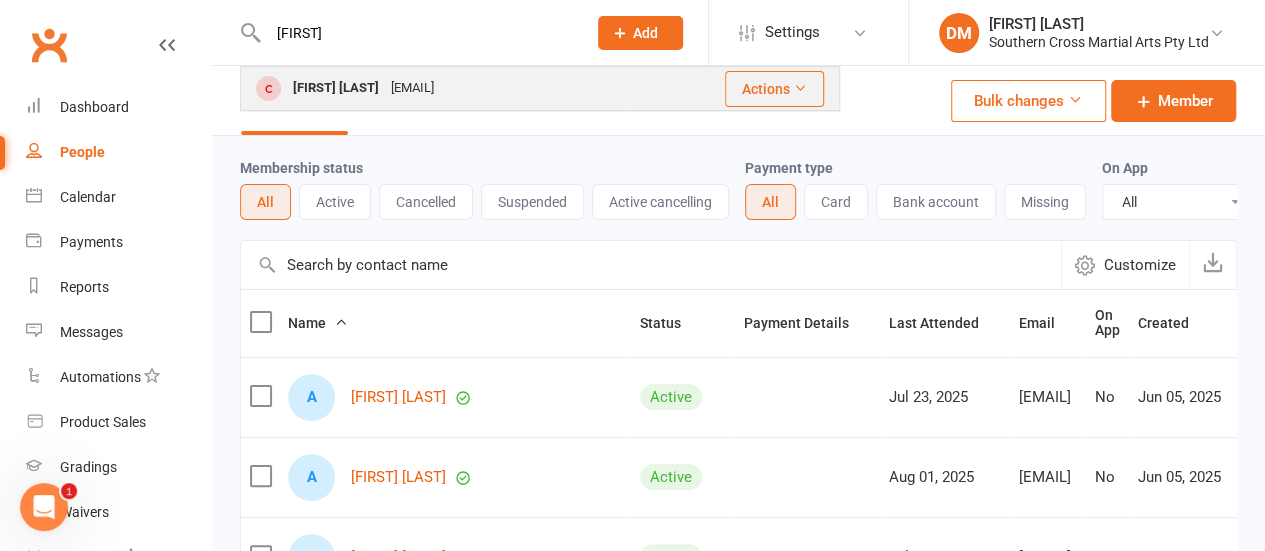 type on "priyam" 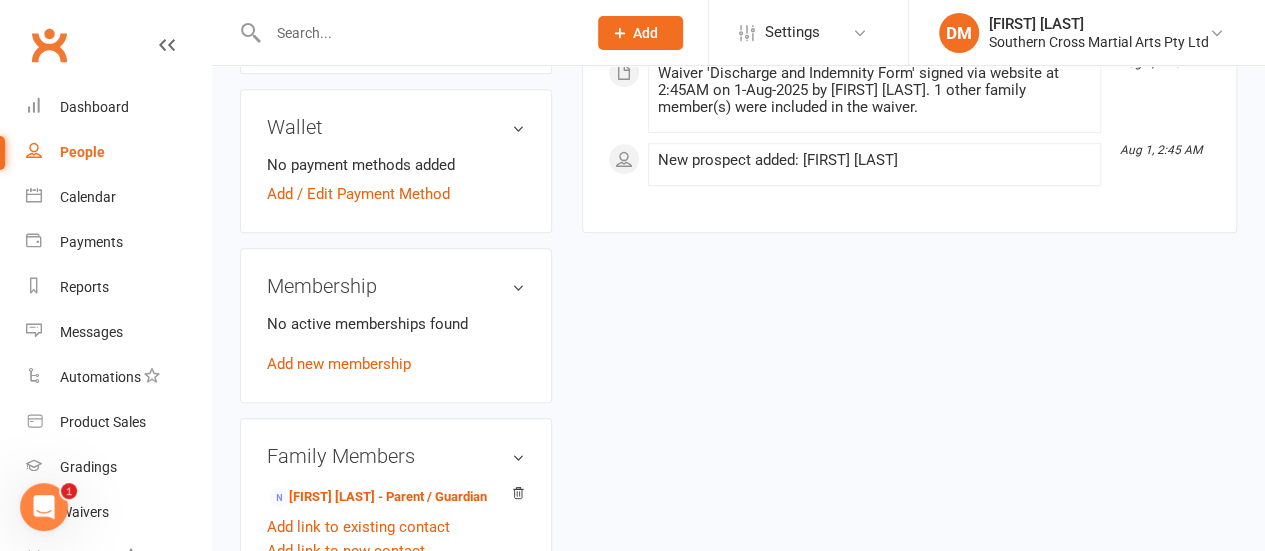 scroll, scrollTop: 700, scrollLeft: 0, axis: vertical 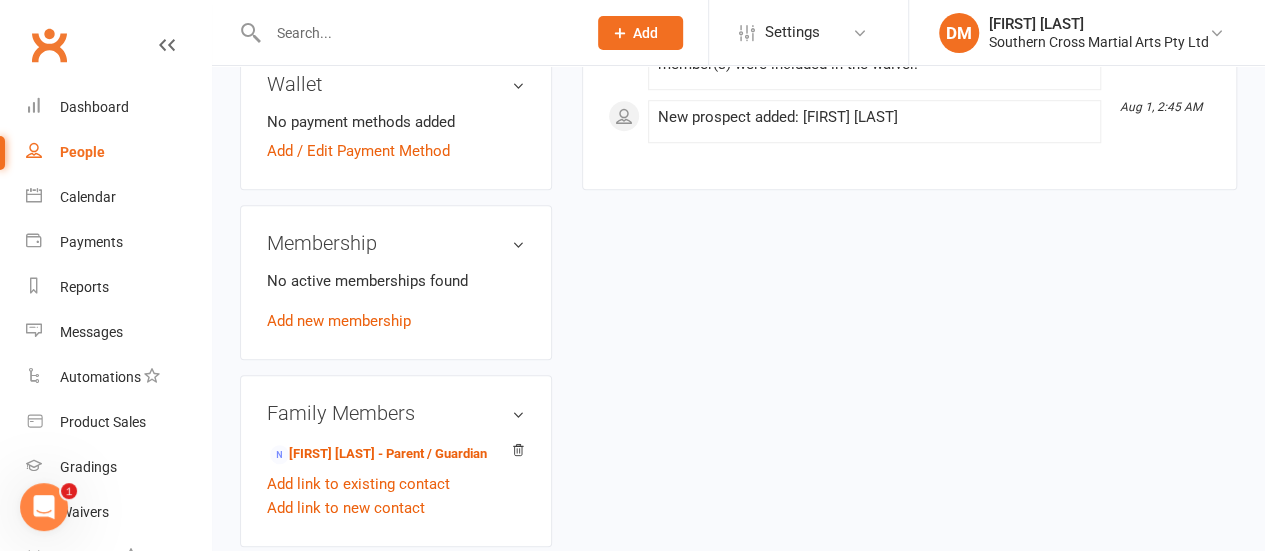click on "Add new membership" at bounding box center (339, 321) 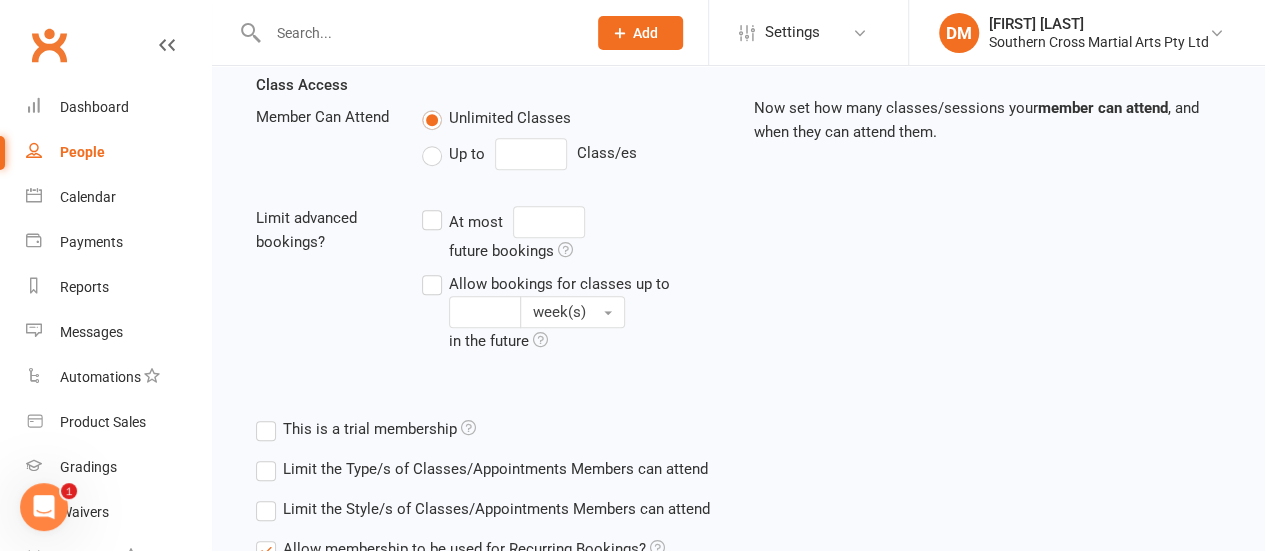 scroll, scrollTop: 0, scrollLeft: 0, axis: both 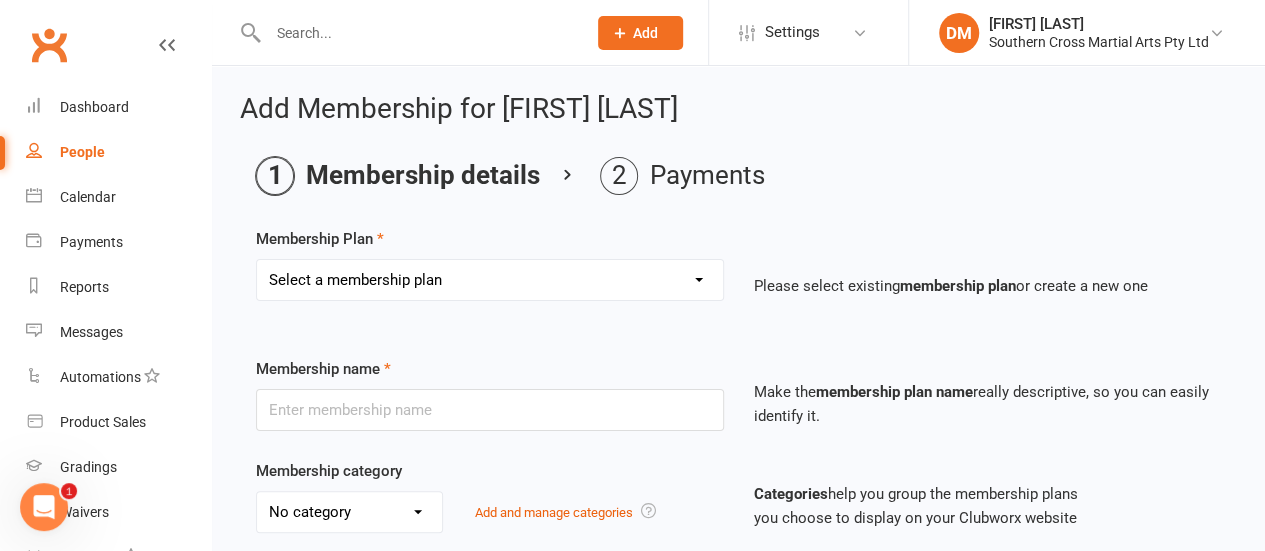 click on "Select a membership plan Create new Membership Plan Basic Membership - Karate - DD/week Basic Membership - Karate - DD/fortnight Basic Membership - Karate - DD/month Premium Membership - Karate -  DD/week Premium Membership - Weapons -  DD/week Premium Membership - Karate - DD/fortnight Premium Membership - Weapons - DD/fortnight Premium Membership - Karate - DD/month Premium Membership - Weapons - DD/month Ultimate Membership DD/week Ultimate Membership DD/fortnight Ultimate Membership DD/month Trial Membership Ryukyu Kobudo Hozonkai Australia - Annual membership Basic Membership - Karate - Term fee 6 Month Membership Annual Membership - Karate Casual Membership NDIS Membership - Annual NDIS - Term Lifetime GC Licence Monthly Invoice - Karate Basic - Family of 2 - DD/Monthly Basic - Family of 2 - DD/Weekly 10 Class Card Basic - Family of 2 - DD/Fortnightly" at bounding box center (490, 280) 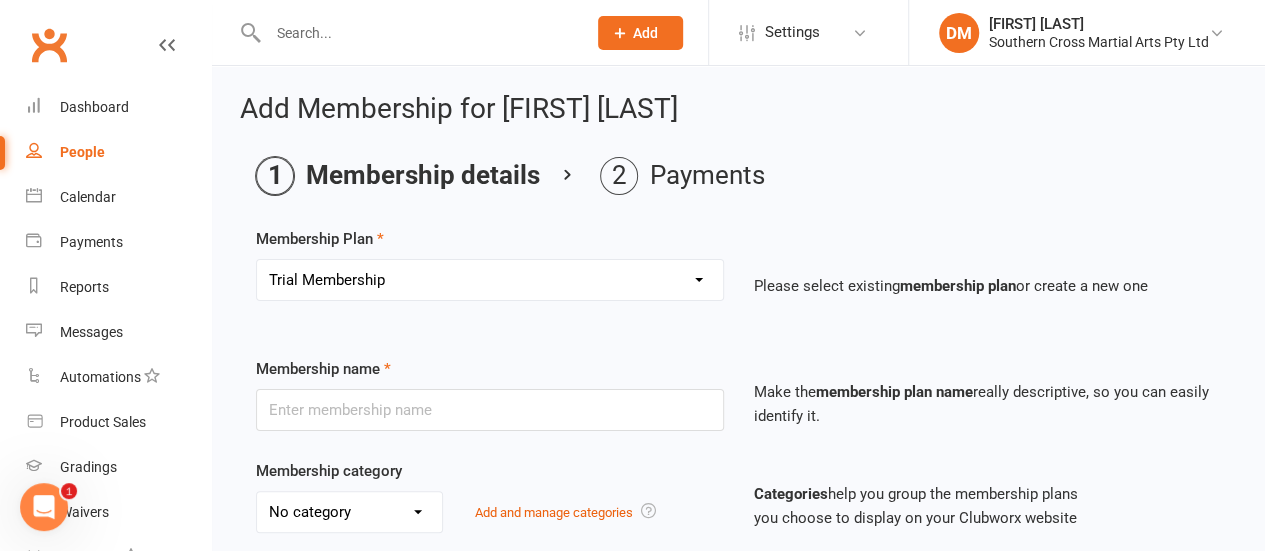 click on "Select a membership plan Create new Membership Plan Basic Membership - Karate - DD/week Basic Membership - Karate - DD/fortnight Basic Membership - Karate - DD/month Premium Membership - Karate -  DD/week Premium Membership - Weapons -  DD/week Premium Membership - Karate - DD/fortnight Premium Membership - Weapons - DD/fortnight Premium Membership - Karate - DD/month Premium Membership - Weapons - DD/month Ultimate Membership DD/week Ultimate Membership DD/fortnight Ultimate Membership DD/month Trial Membership Ryukyu Kobudo Hozonkai Australia - Annual membership Basic Membership - Karate - Term fee 6 Month Membership Annual Membership - Karate Casual Membership NDIS Membership - Annual NDIS - Term Lifetime GC Licence Monthly Invoice - Karate Basic - Family of 2 - DD/Monthly Basic - Family of 2 - DD/Weekly 10 Class Card Basic - Family of 2 - DD/Fortnightly" at bounding box center (490, 280) 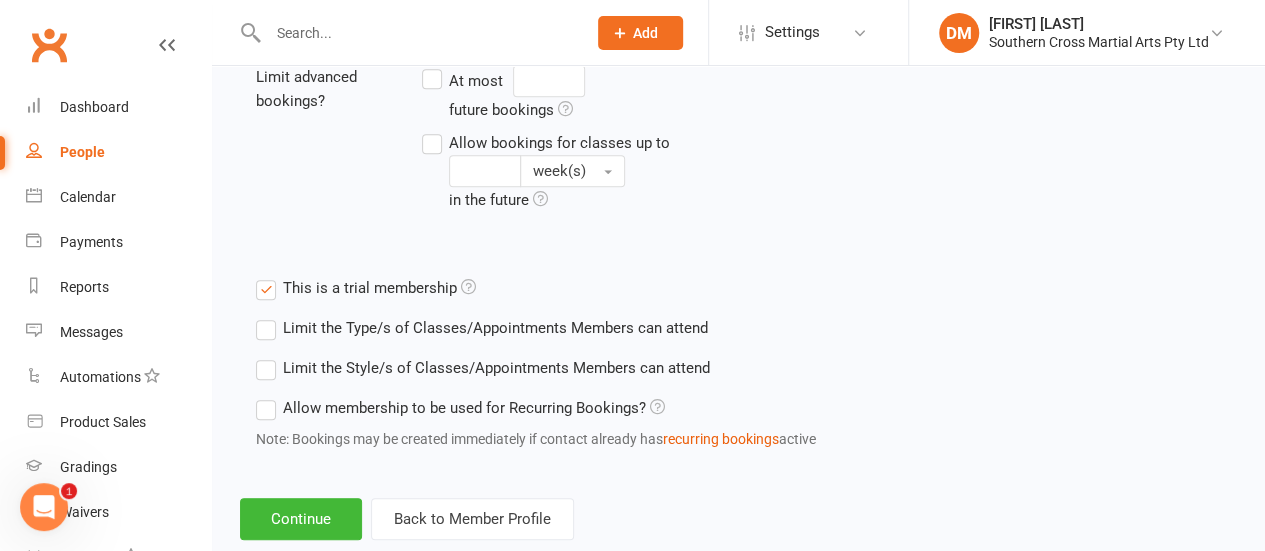 scroll, scrollTop: 881, scrollLeft: 0, axis: vertical 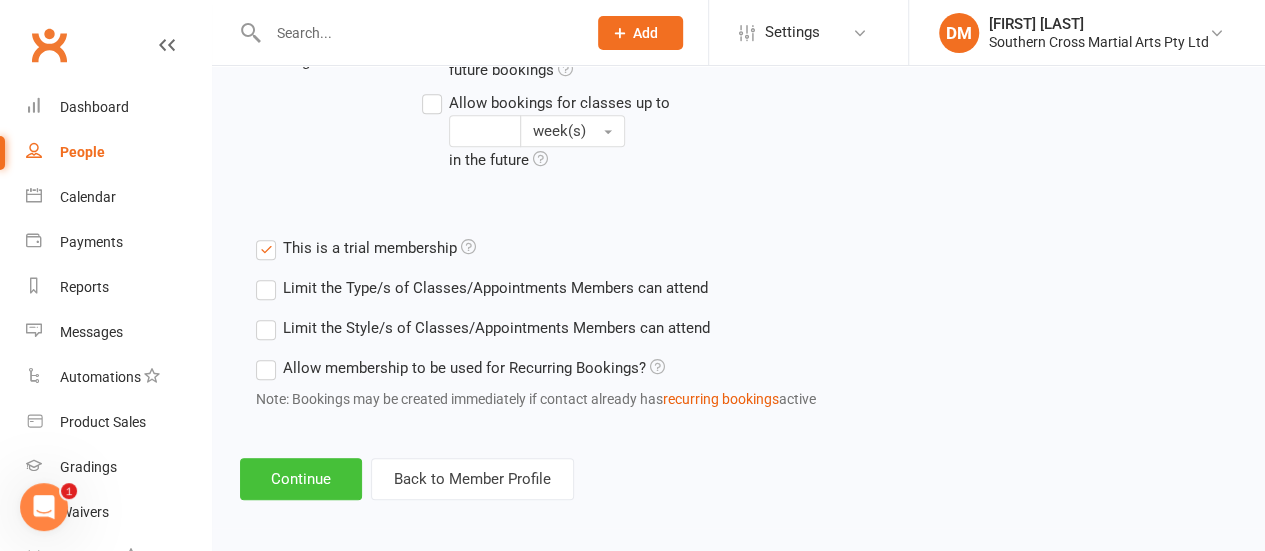 click on "Continue" at bounding box center (301, 479) 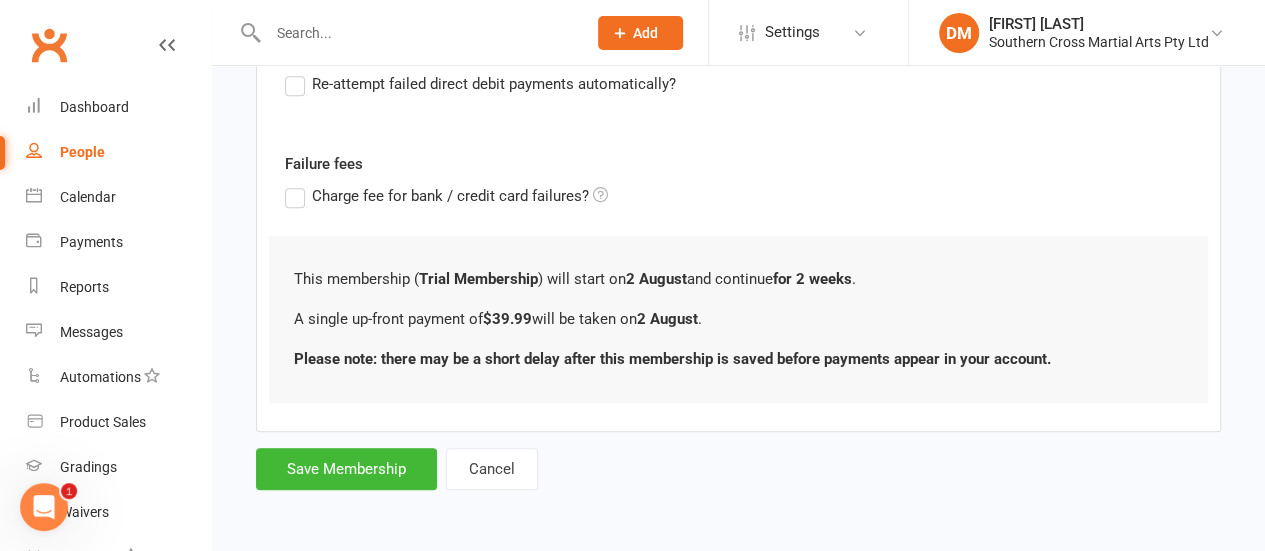 scroll, scrollTop: 0, scrollLeft: 0, axis: both 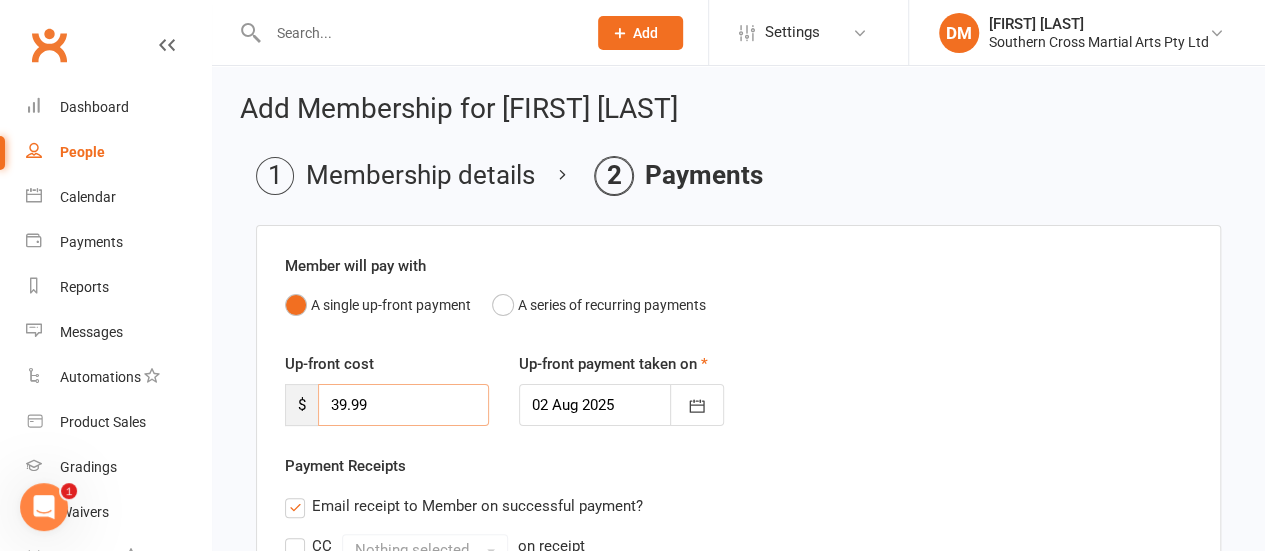 drag, startPoint x: 389, startPoint y: 406, endPoint x: 325, endPoint y: 391, distance: 65.734314 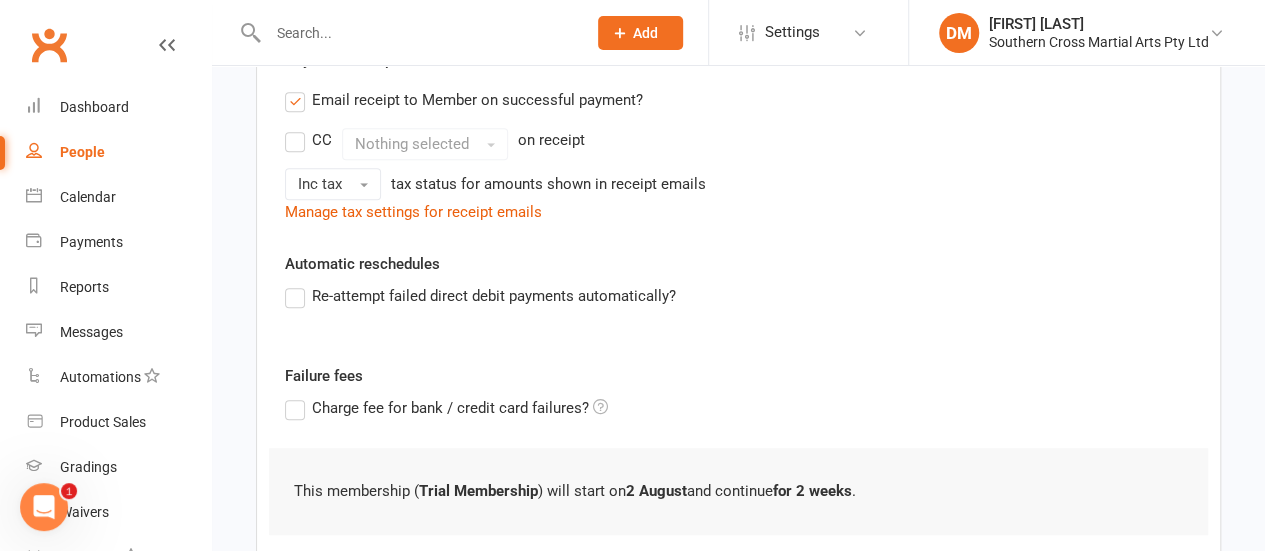 scroll, scrollTop: 234, scrollLeft: 0, axis: vertical 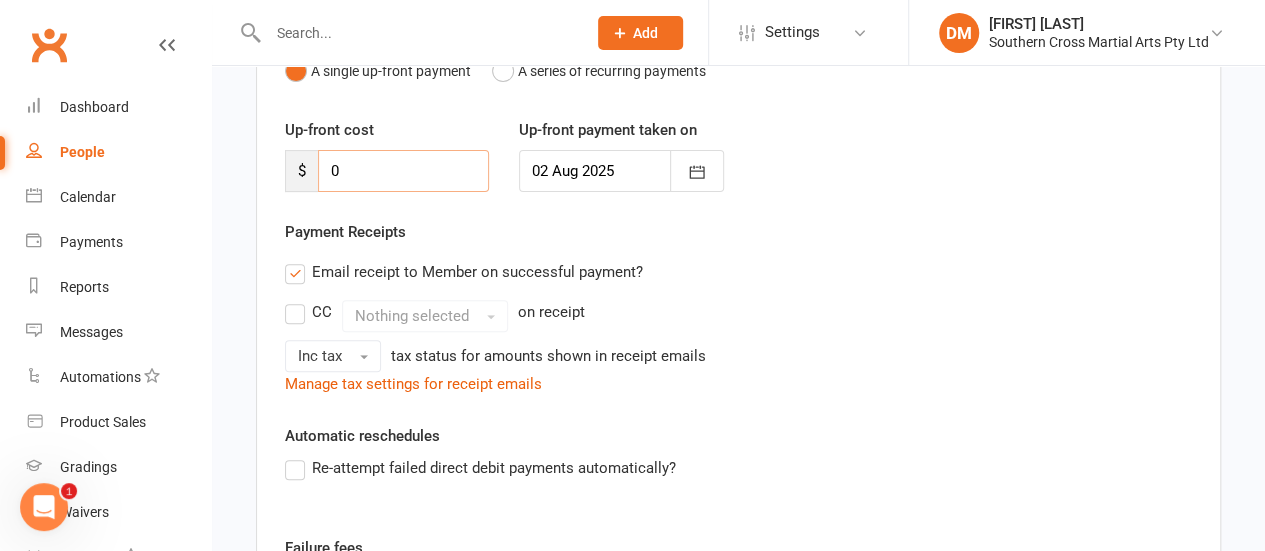 type on "0" 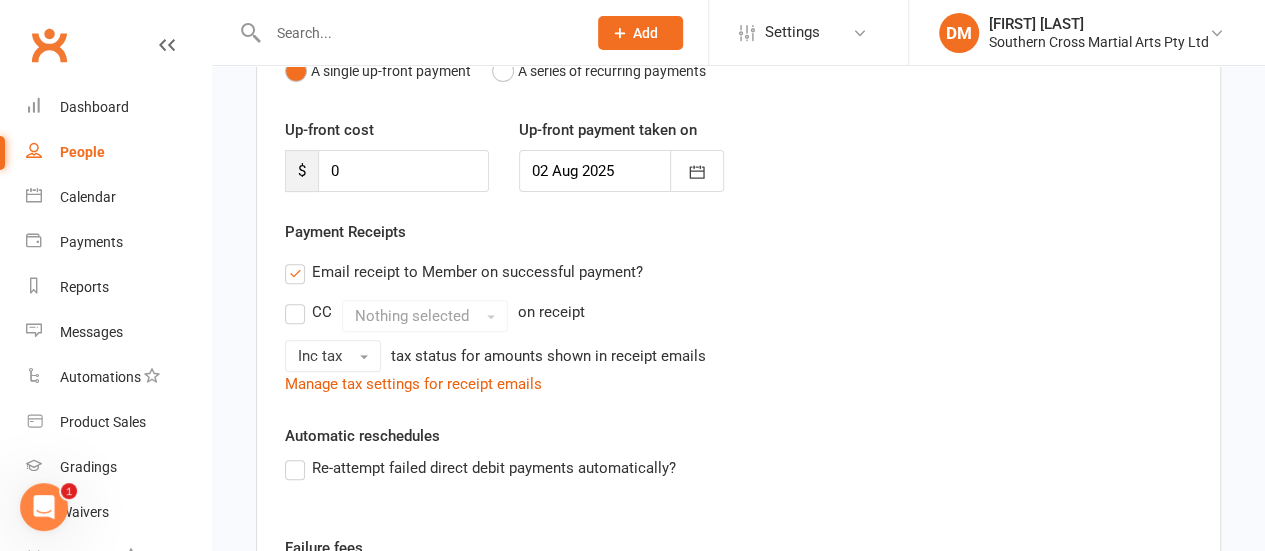 click on "Email receipt to Member on successful payment?" at bounding box center (464, 272) 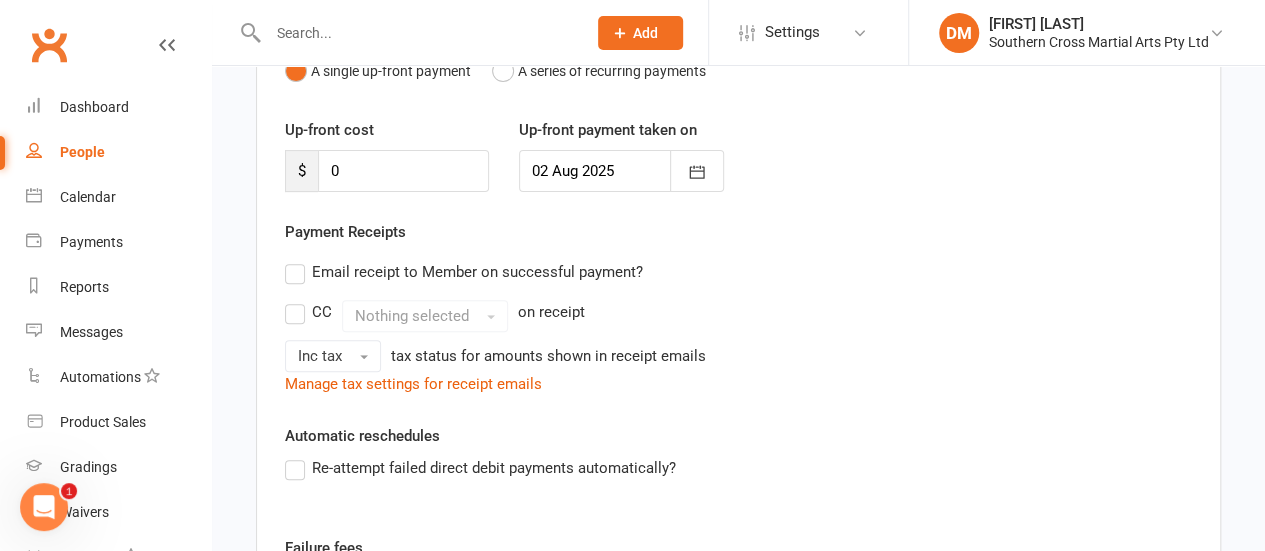 click on "Email receipt to Member on successful payment?" at bounding box center [464, 272] 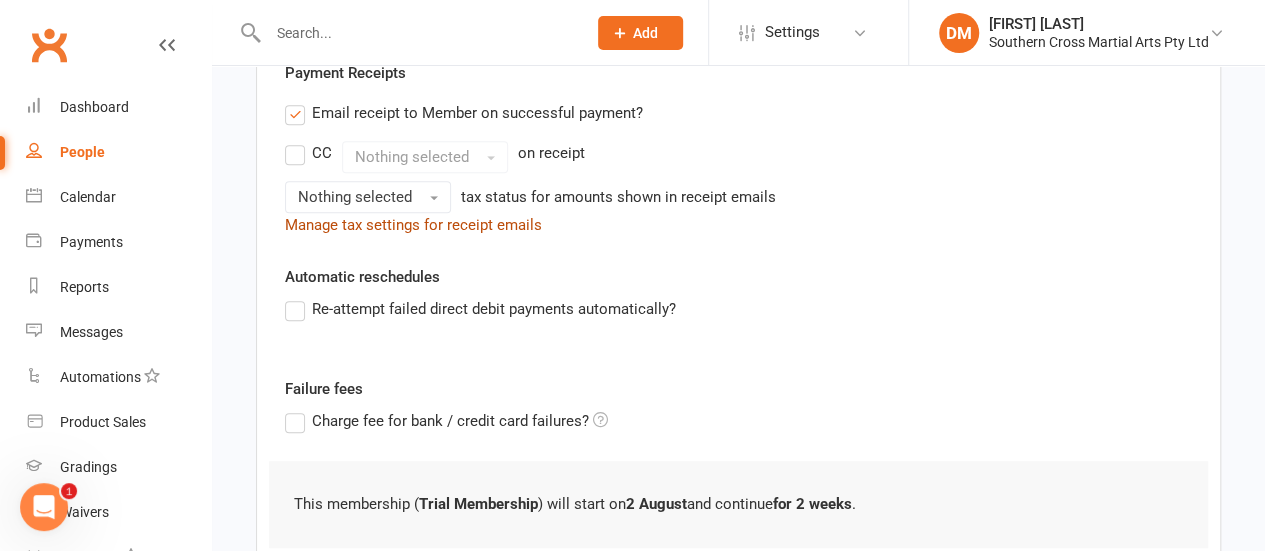 scroll, scrollTop: 534, scrollLeft: 0, axis: vertical 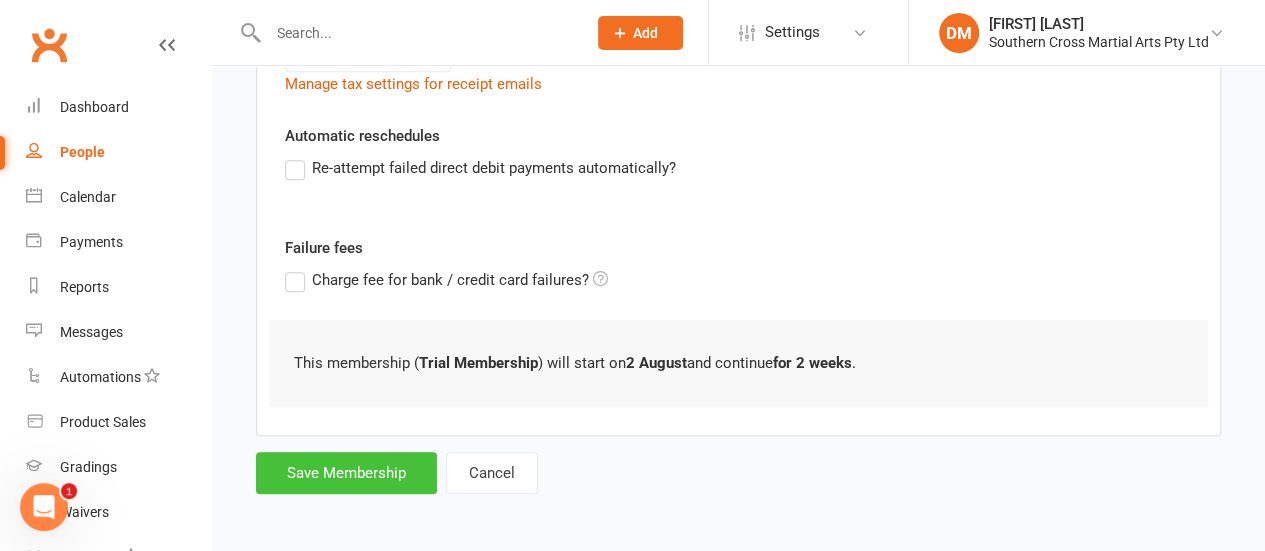 click on "Save Membership" at bounding box center (346, 473) 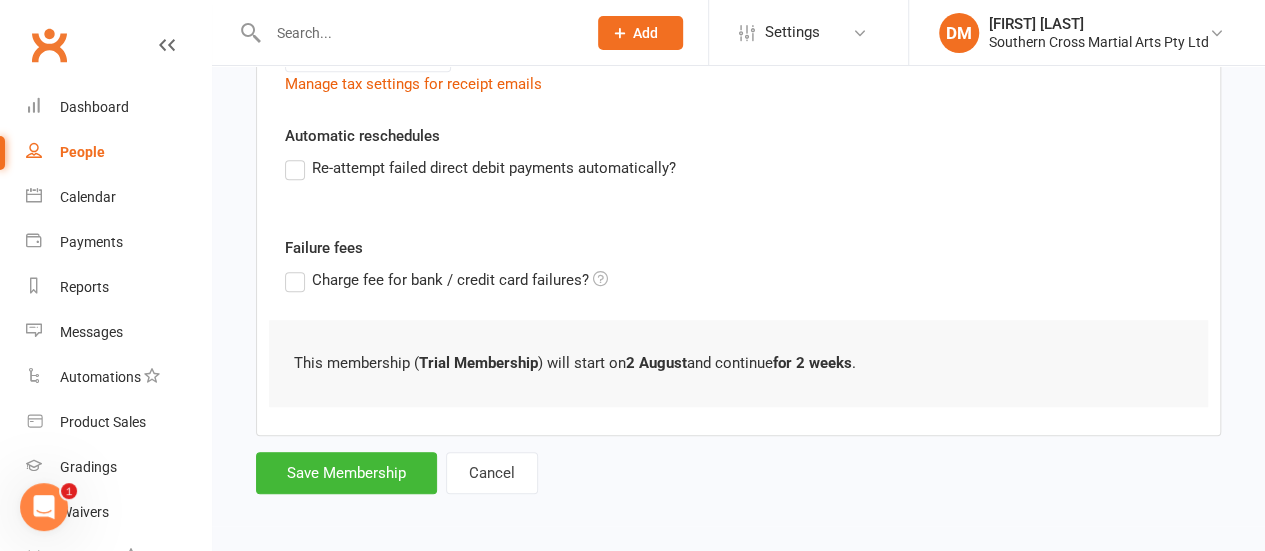 click on "Member will pay with A single up-front payment A series of recurring payments Up-front cost  $ 0 Up-front payment taken on 02 Aug 2025
August 2025
Sun Mon Tue Wed Thu Fri Sat
31
27
28
29
30
31
01
02
32
03
04
05
06
07
08
09
33
10
11
12
13
14
15
16
34
17
18
19
20
21
22
23
35
24
25" at bounding box center (738, 92) 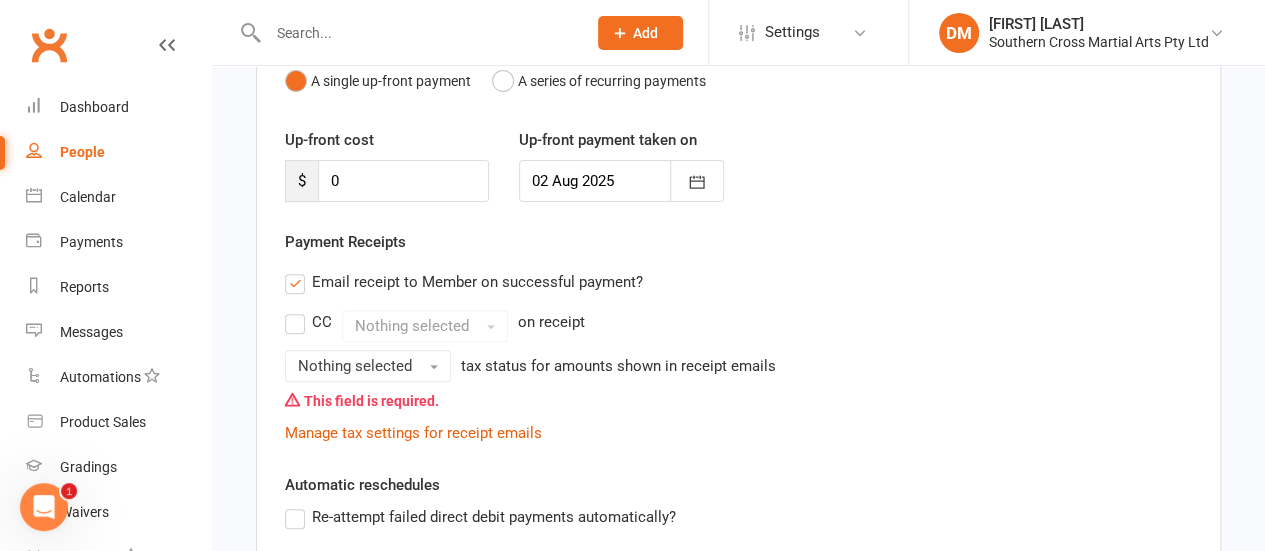 scroll, scrollTop: 200, scrollLeft: 0, axis: vertical 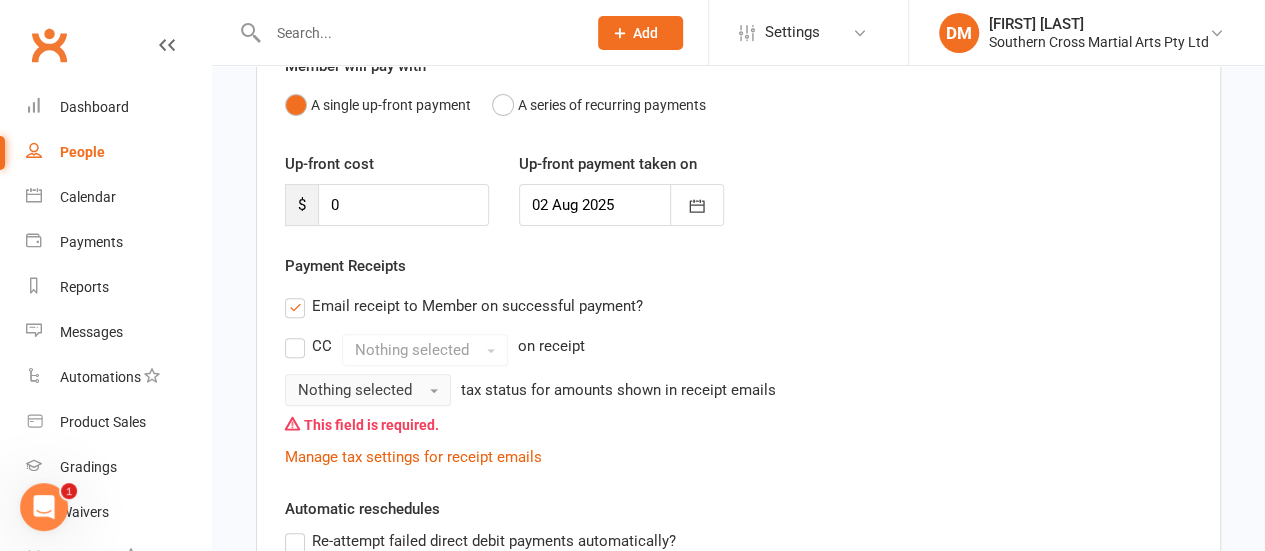 click at bounding box center (434, 391) 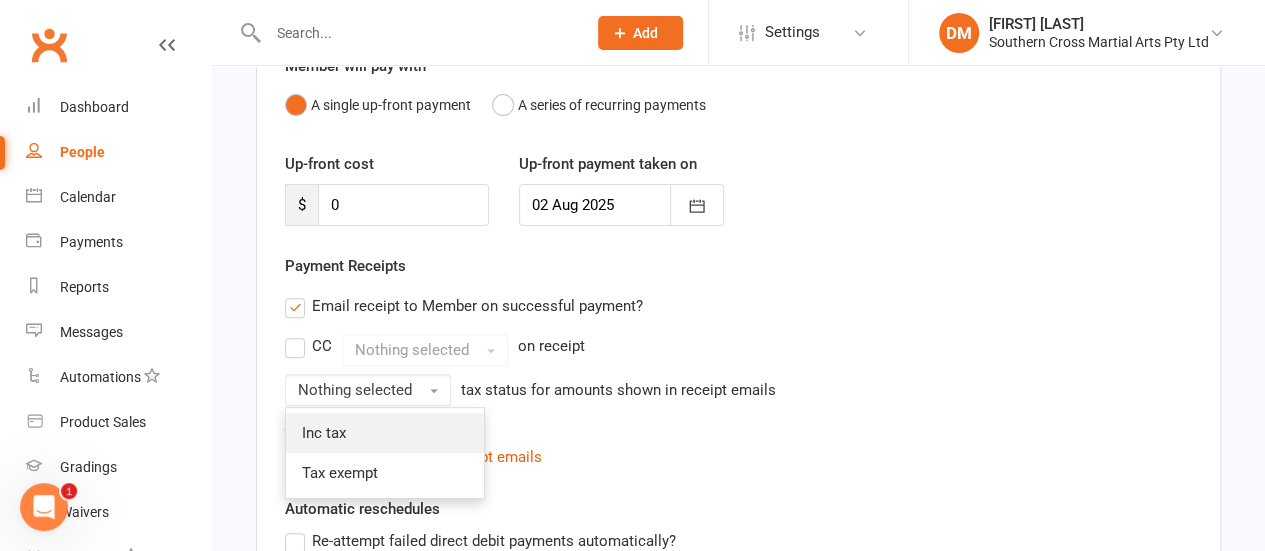 click on "Inc tax" at bounding box center [324, 433] 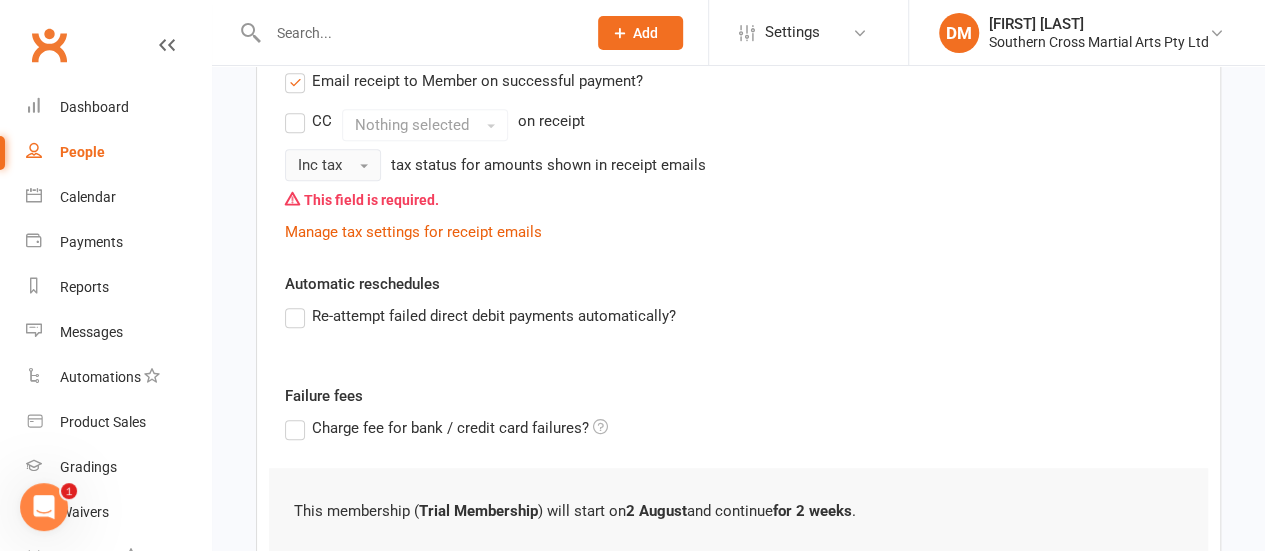 scroll, scrollTop: 572, scrollLeft: 0, axis: vertical 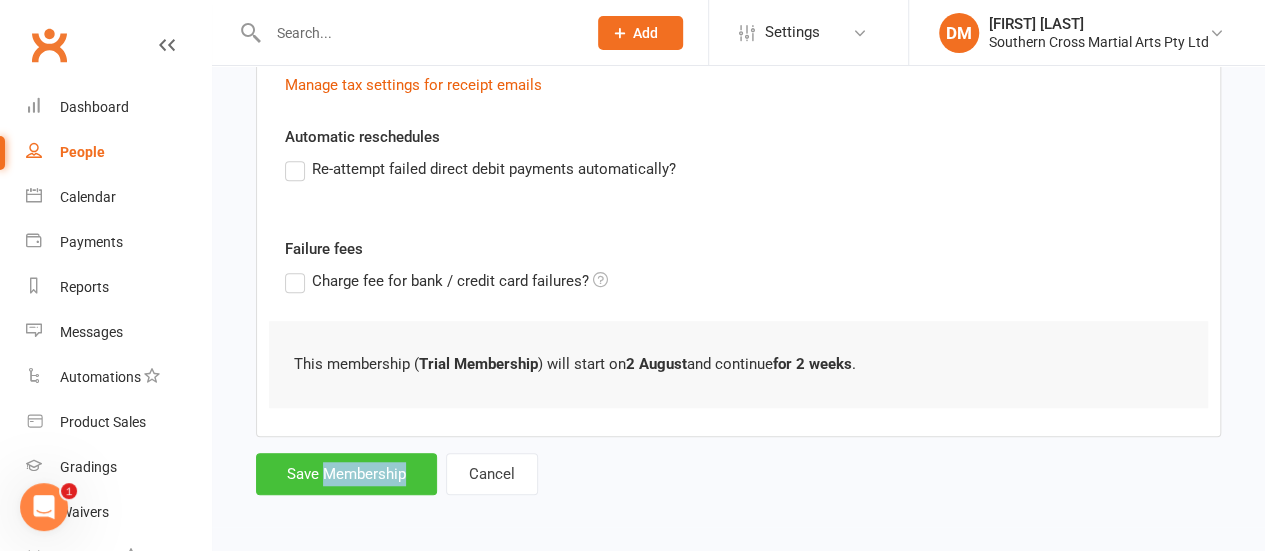 click on "Save Membership" at bounding box center (346, 474) 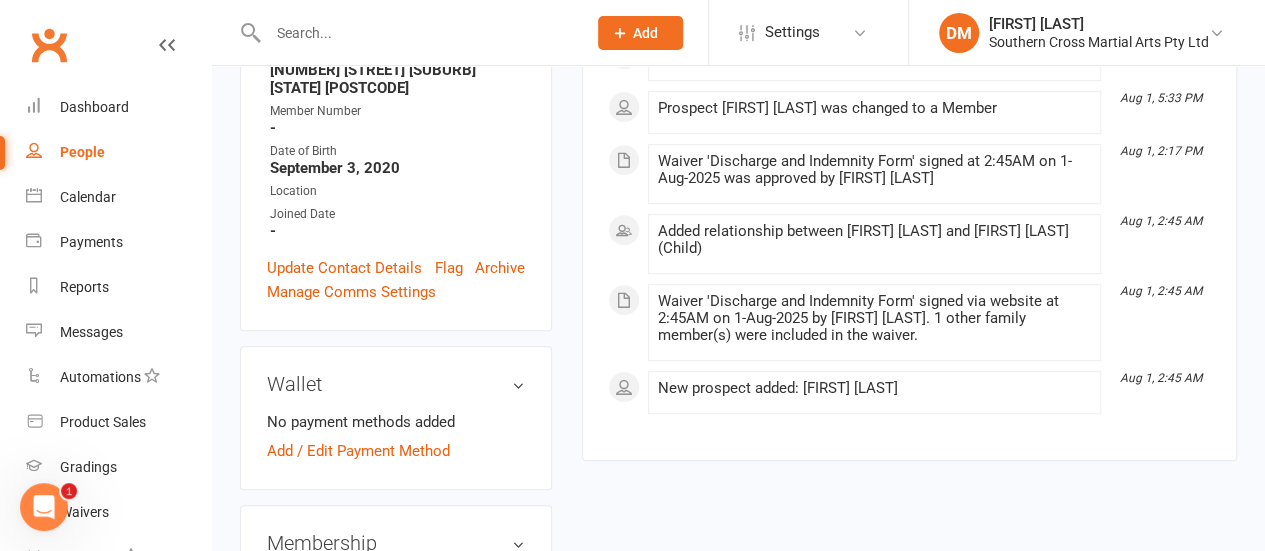 scroll, scrollTop: 0, scrollLeft: 0, axis: both 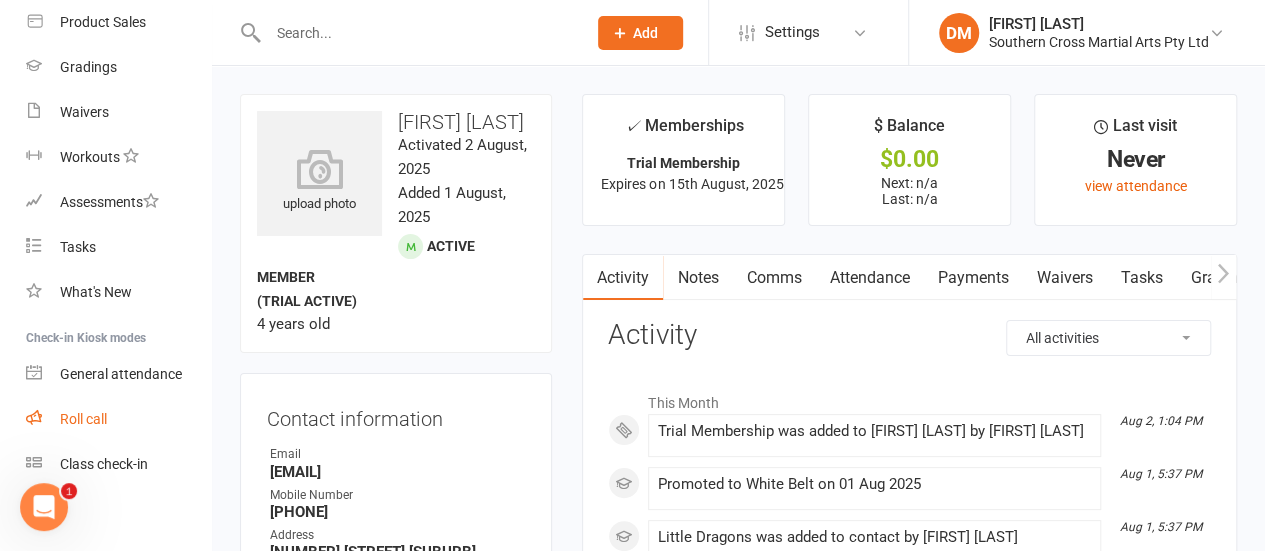 click on "Roll call" at bounding box center (83, 419) 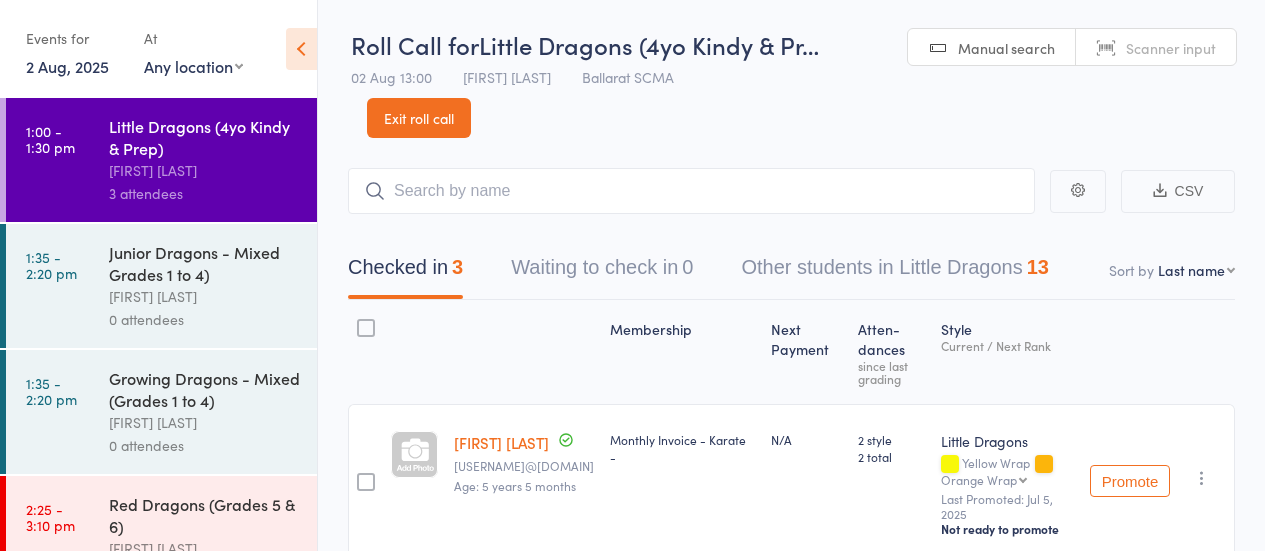 scroll, scrollTop: 0, scrollLeft: 0, axis: both 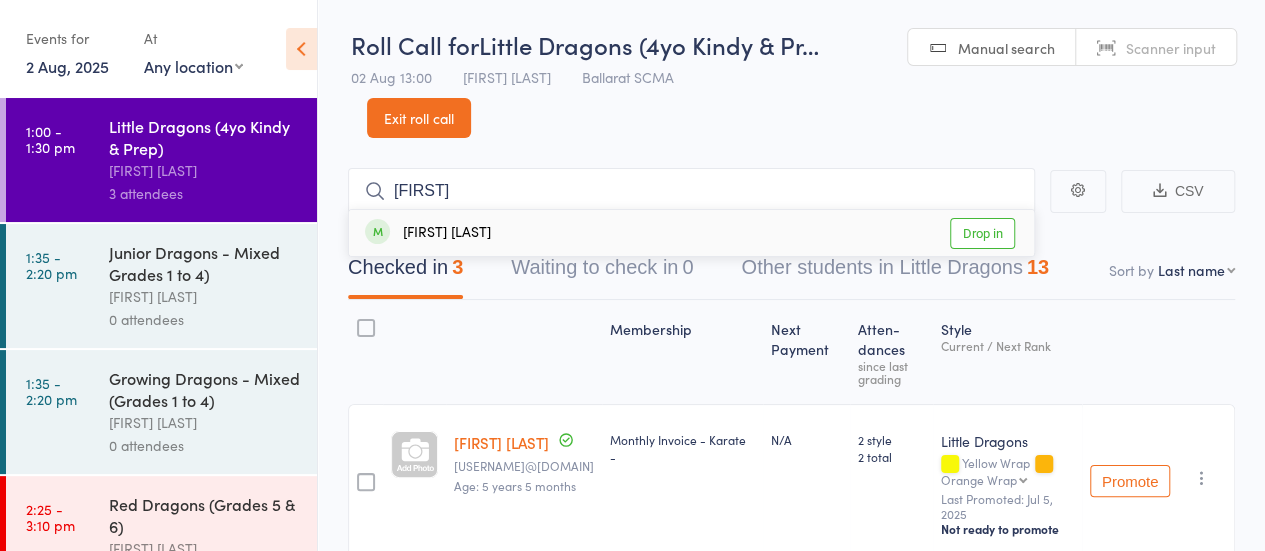 type on "priyam" 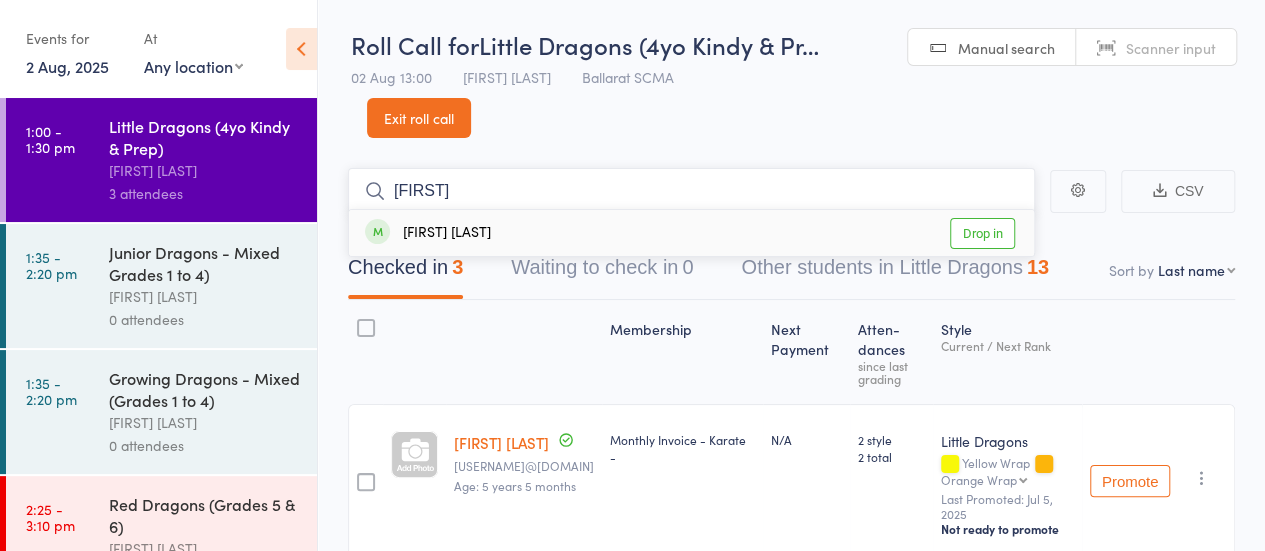 type 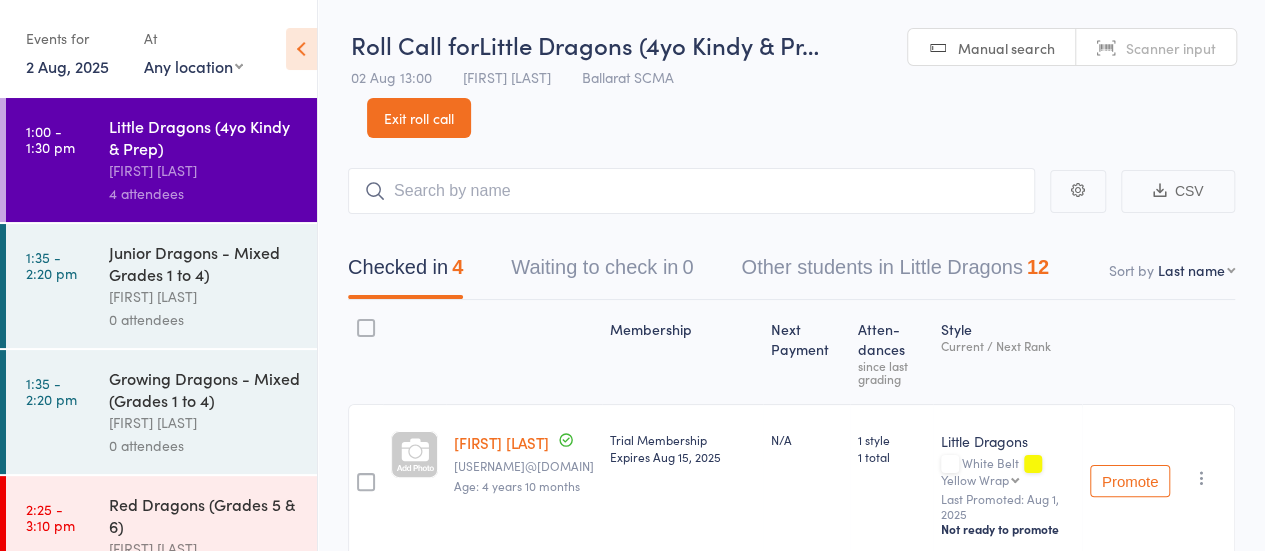 click on "Exit roll call" at bounding box center (419, 118) 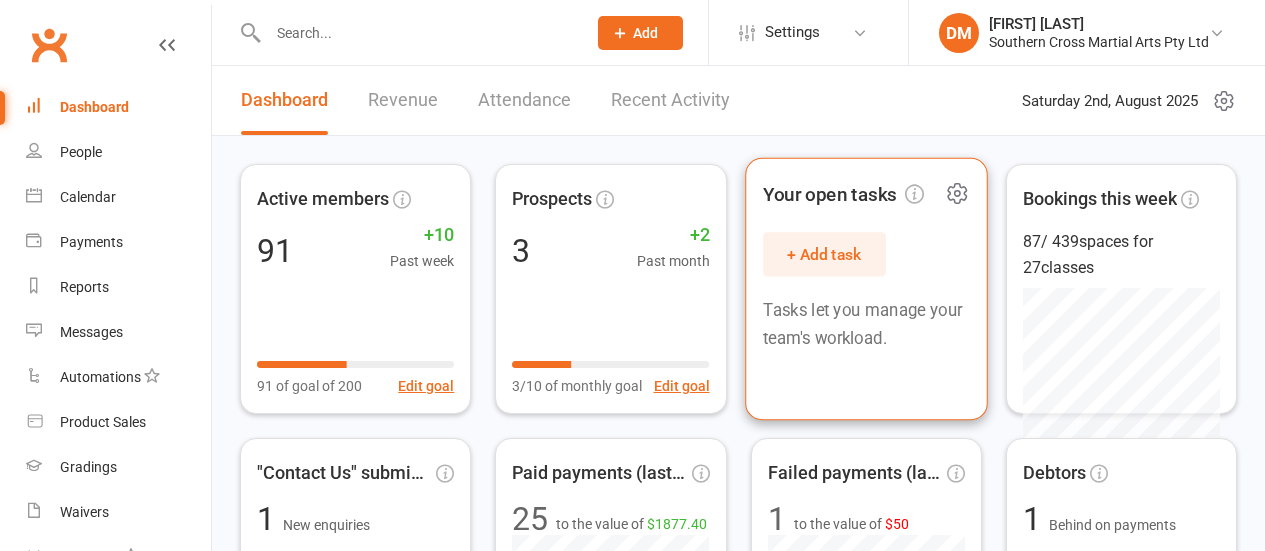scroll, scrollTop: 0, scrollLeft: 0, axis: both 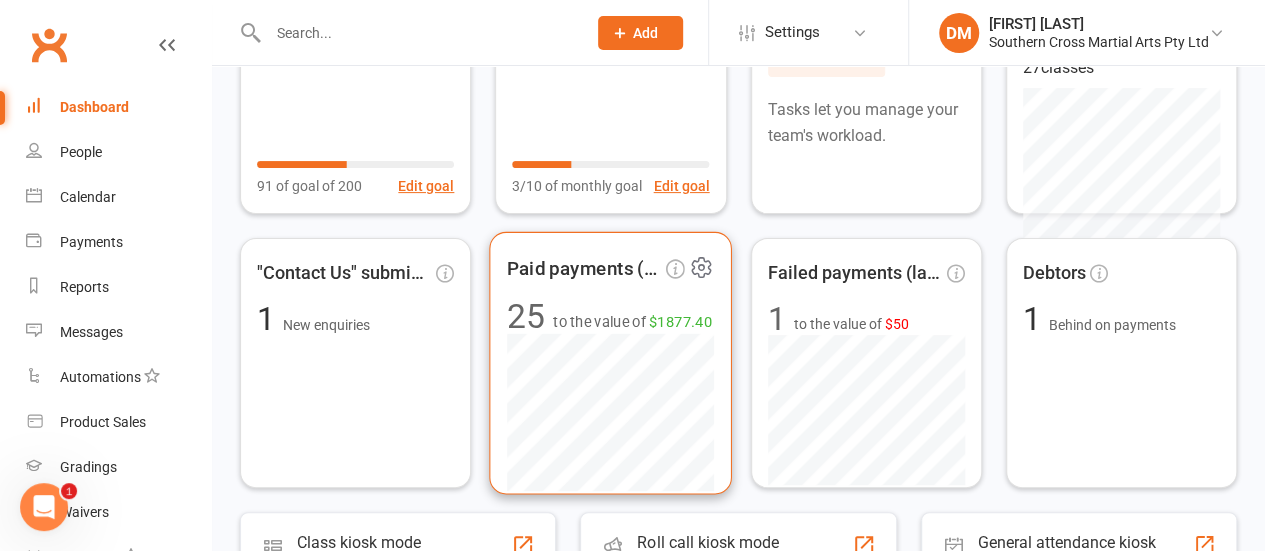 click on "to the value of   $1877.40" at bounding box center (633, 322) 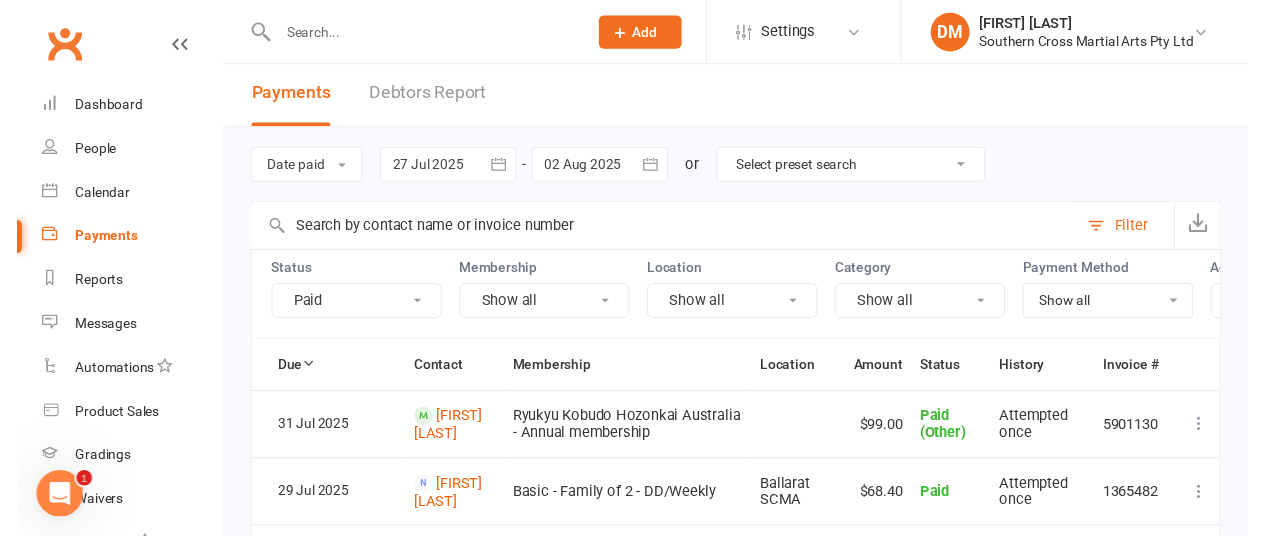 scroll, scrollTop: 0, scrollLeft: 0, axis: both 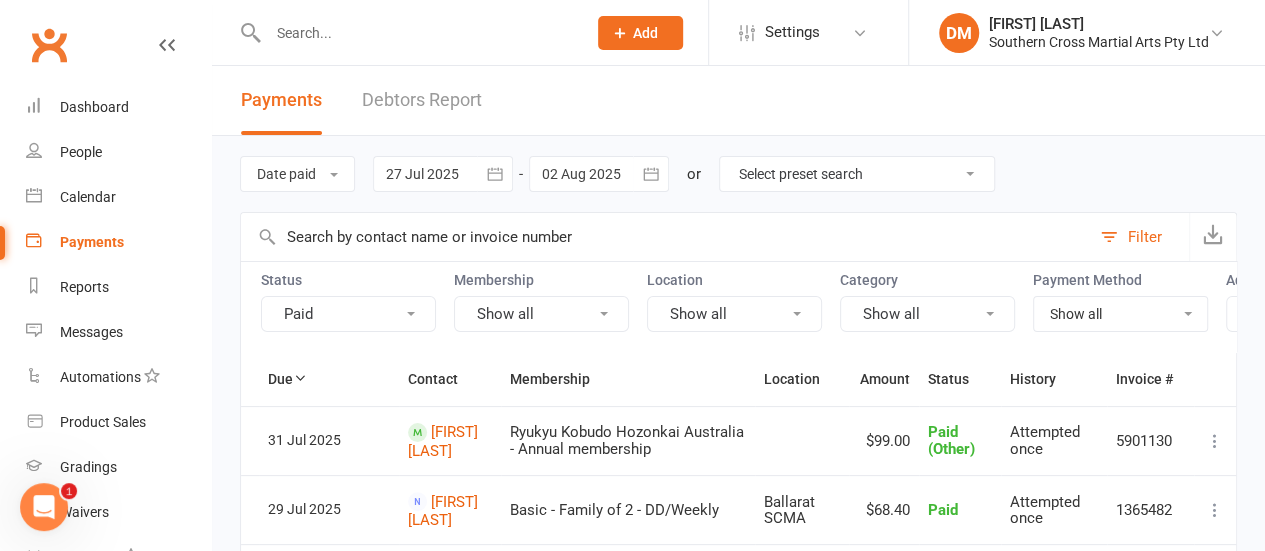 click at bounding box center [417, 33] 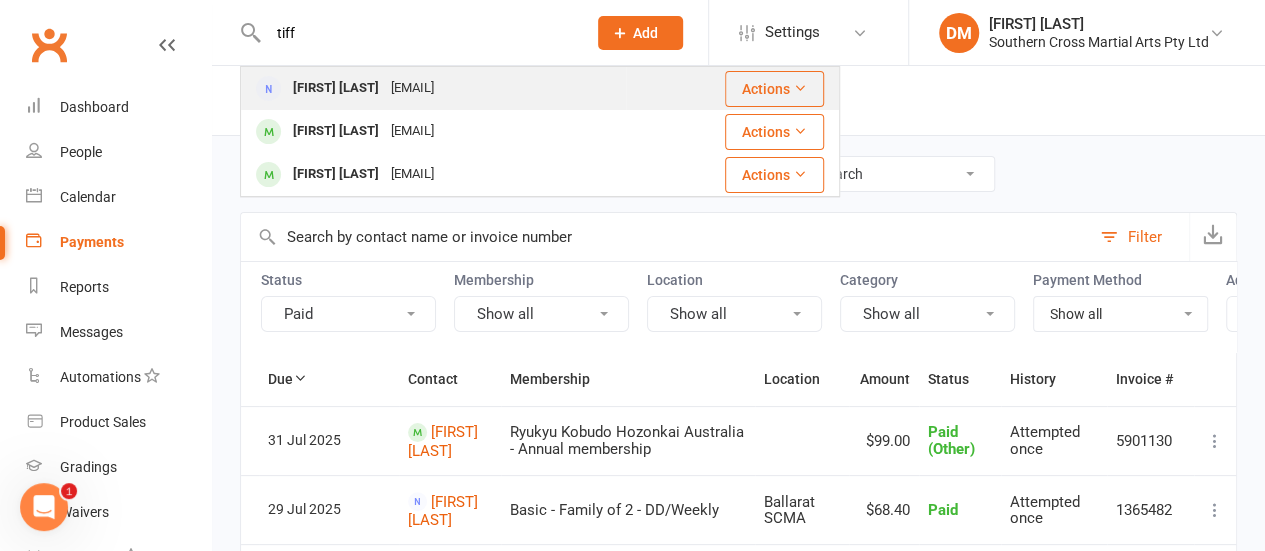 type on "tiff" 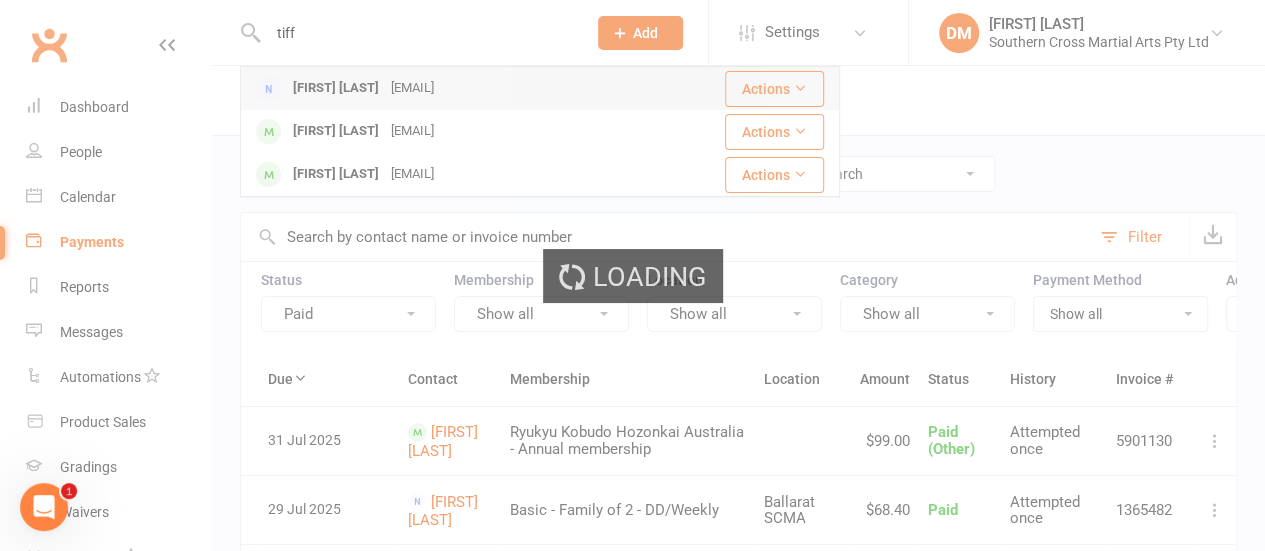 type 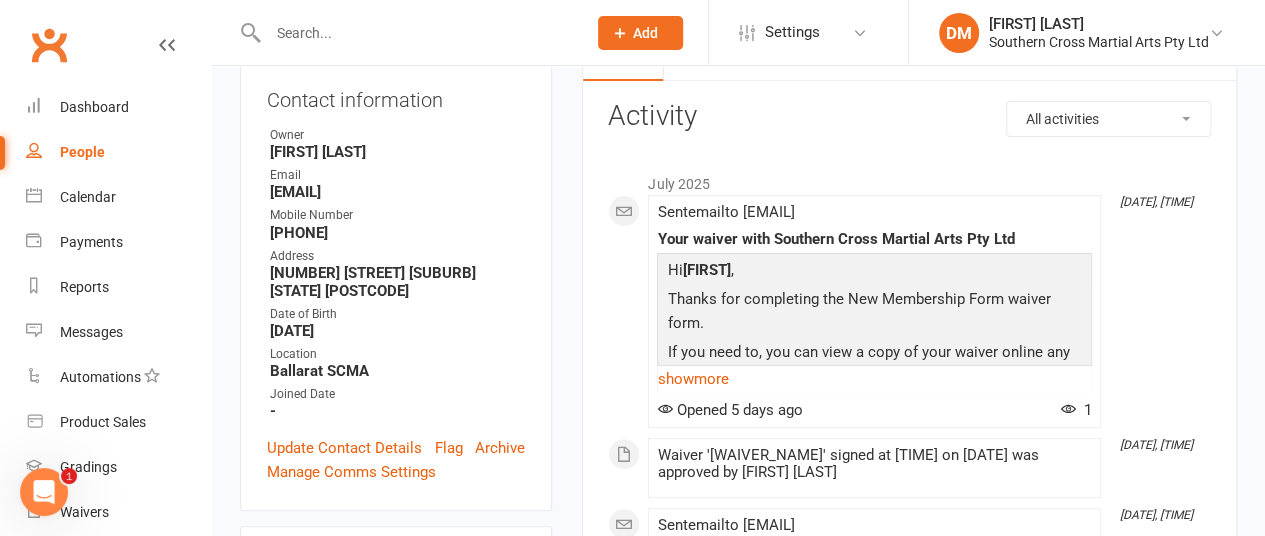scroll, scrollTop: 100, scrollLeft: 0, axis: vertical 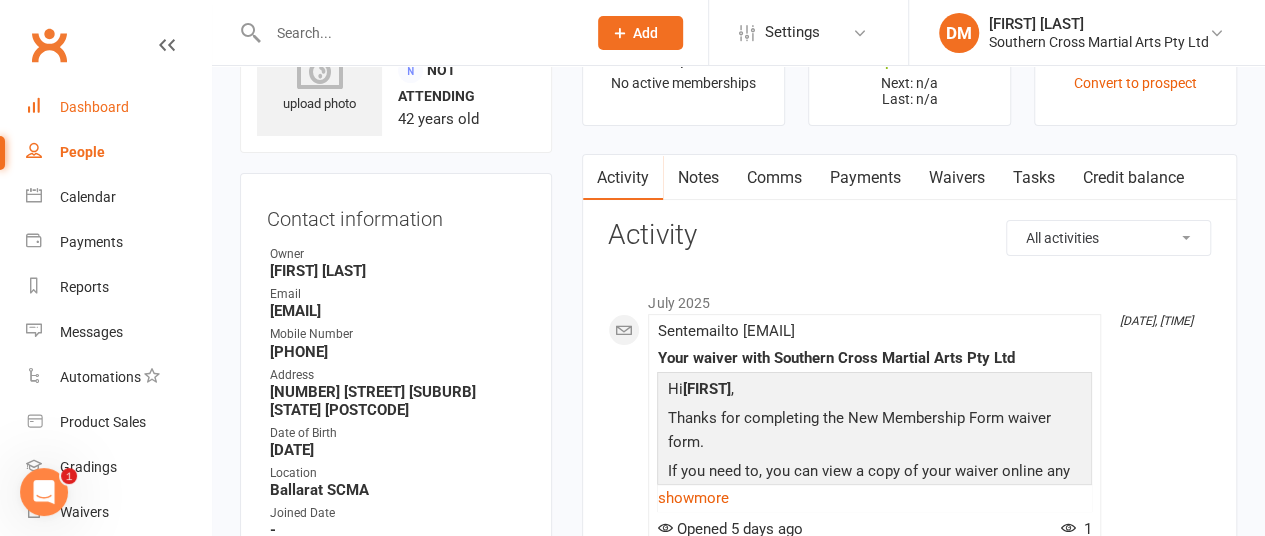 click on "Dashboard" at bounding box center [94, 107] 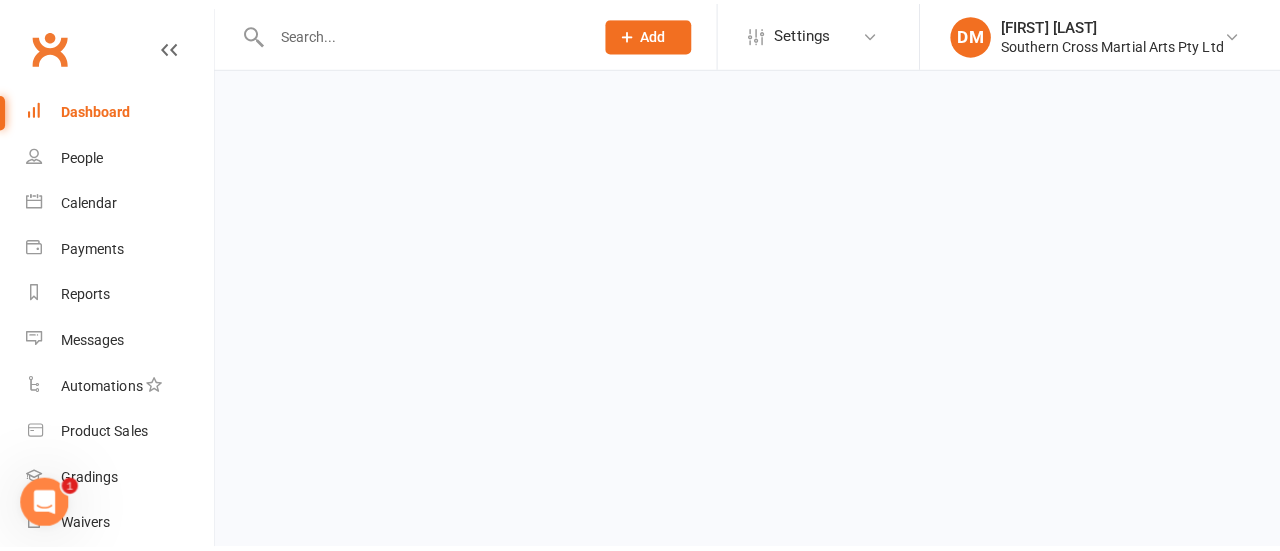 scroll, scrollTop: 0, scrollLeft: 0, axis: both 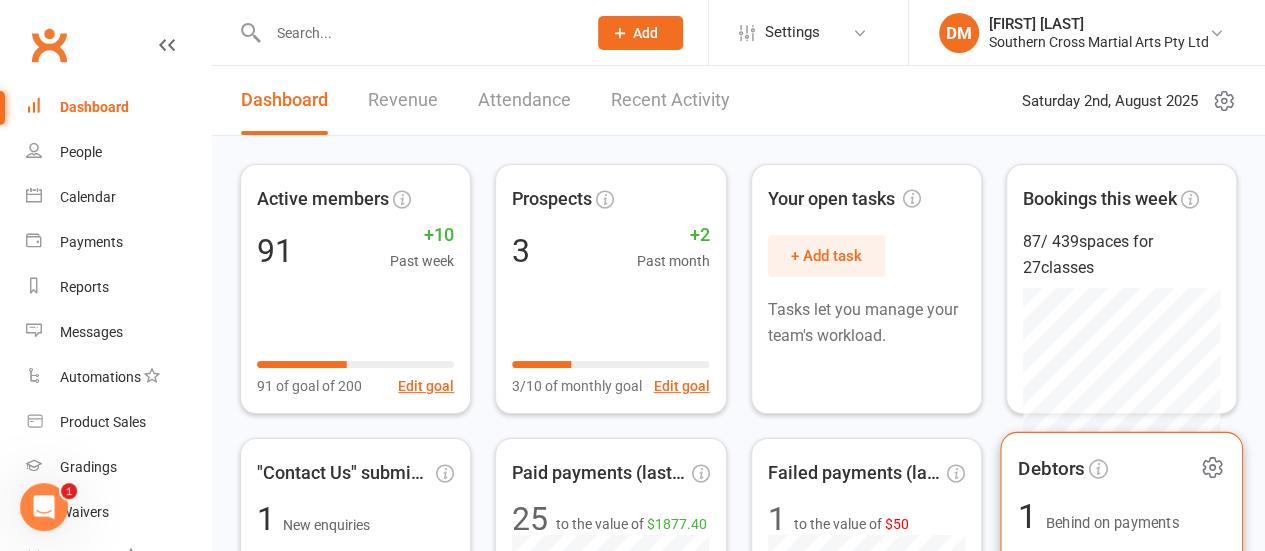 click on "Debtors" at bounding box center [1107, 468] 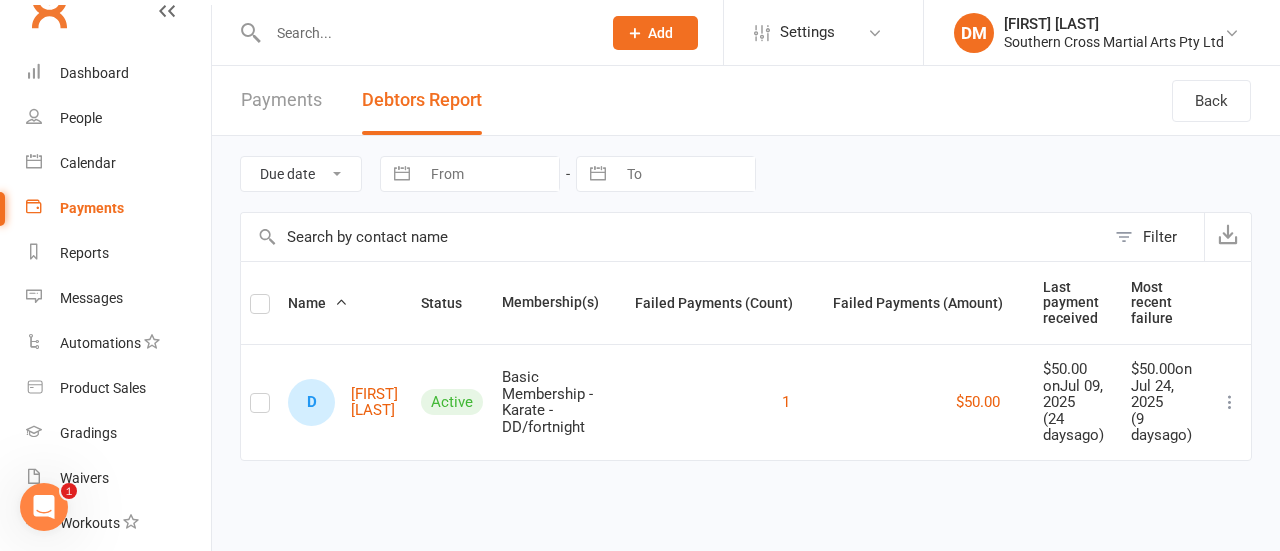 scroll, scrollTop: 0, scrollLeft: 0, axis: both 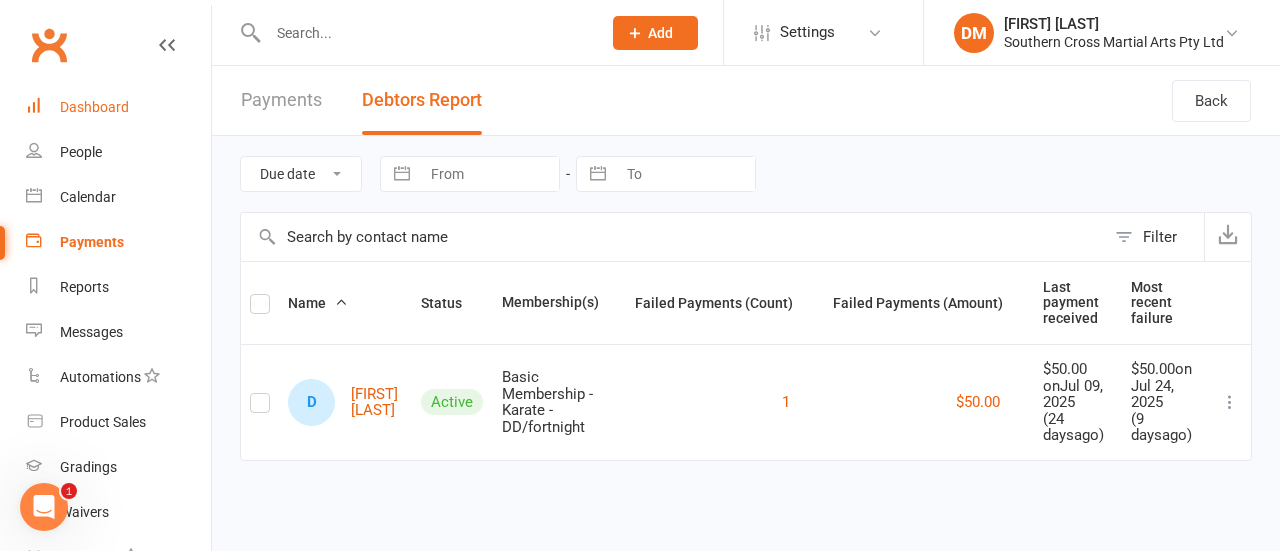 click on "Dashboard" at bounding box center [94, 107] 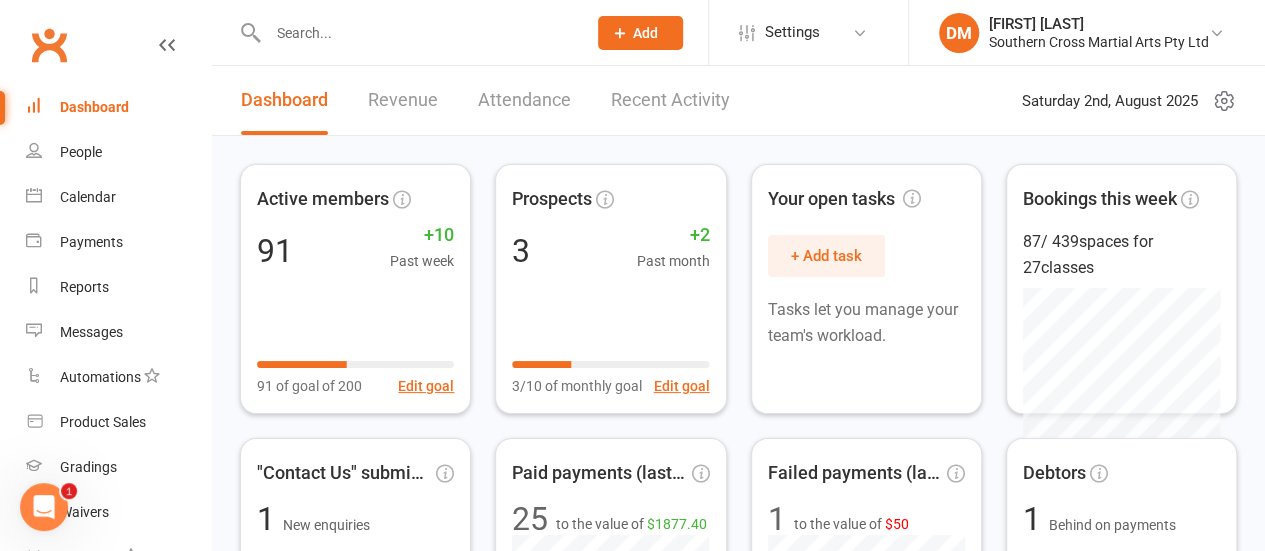 click on "Attendance" at bounding box center (524, 100) 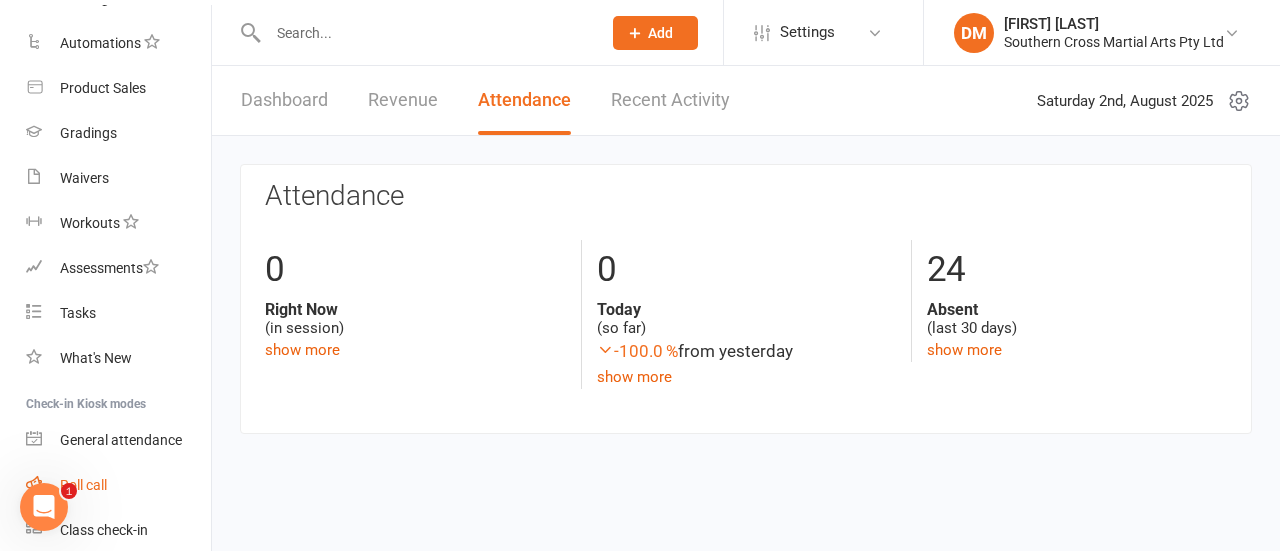 scroll, scrollTop: 400, scrollLeft: 0, axis: vertical 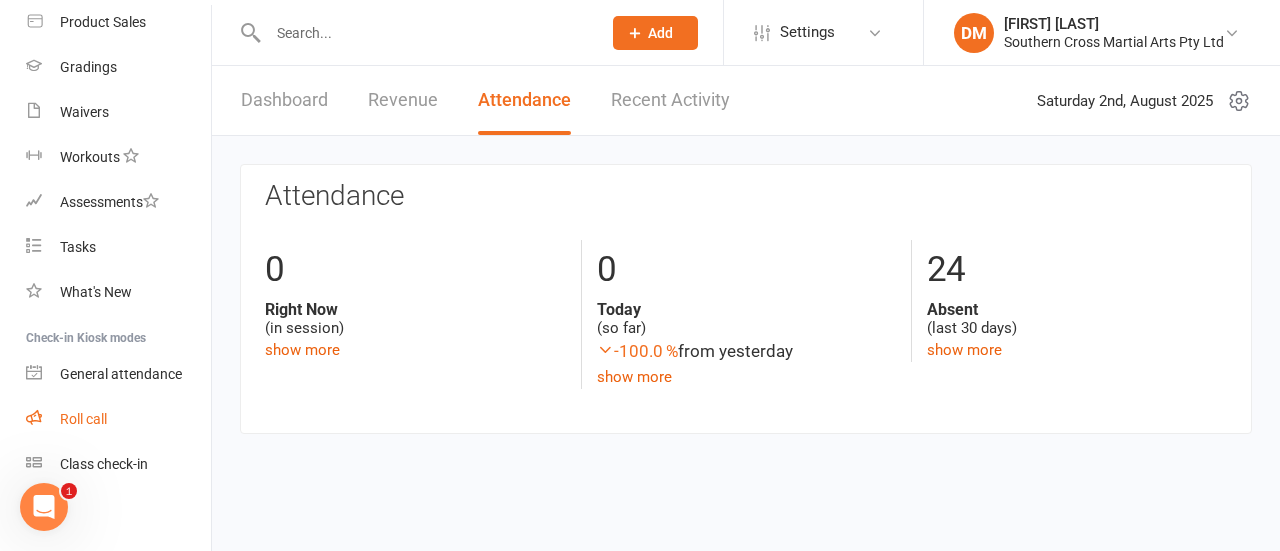 click on "Roll call" at bounding box center (83, 419) 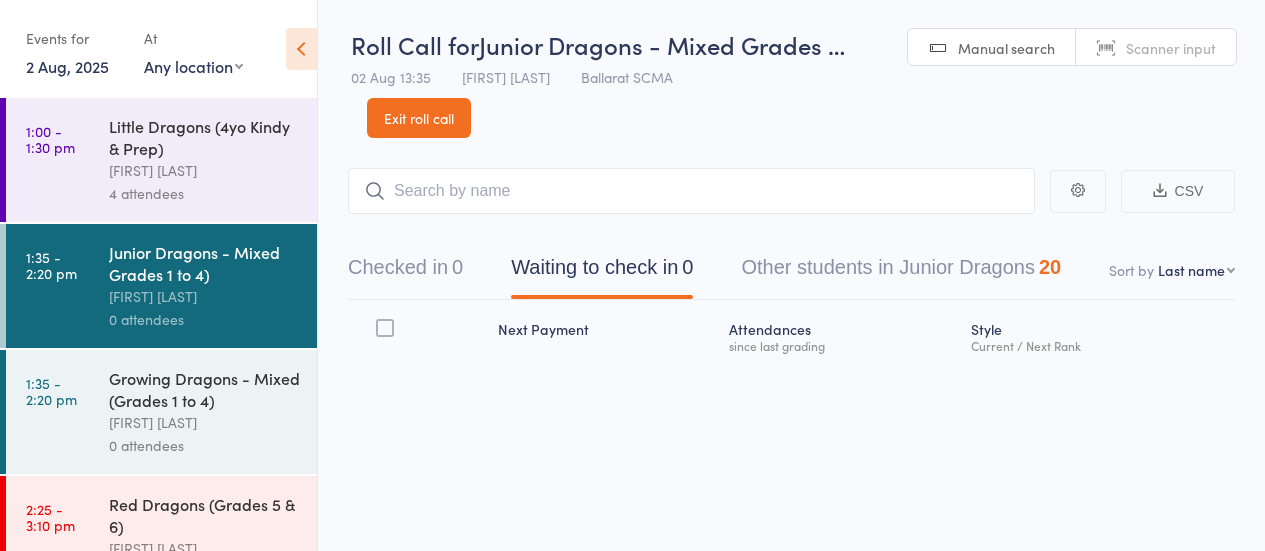 scroll, scrollTop: 0, scrollLeft: 0, axis: both 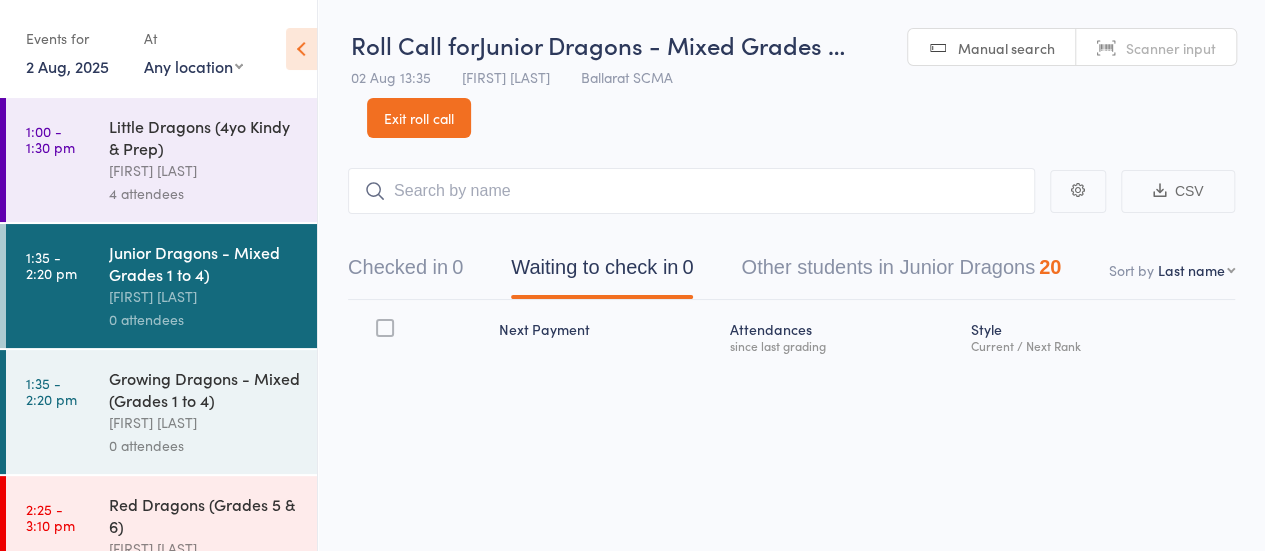 click at bounding box center [691, 191] 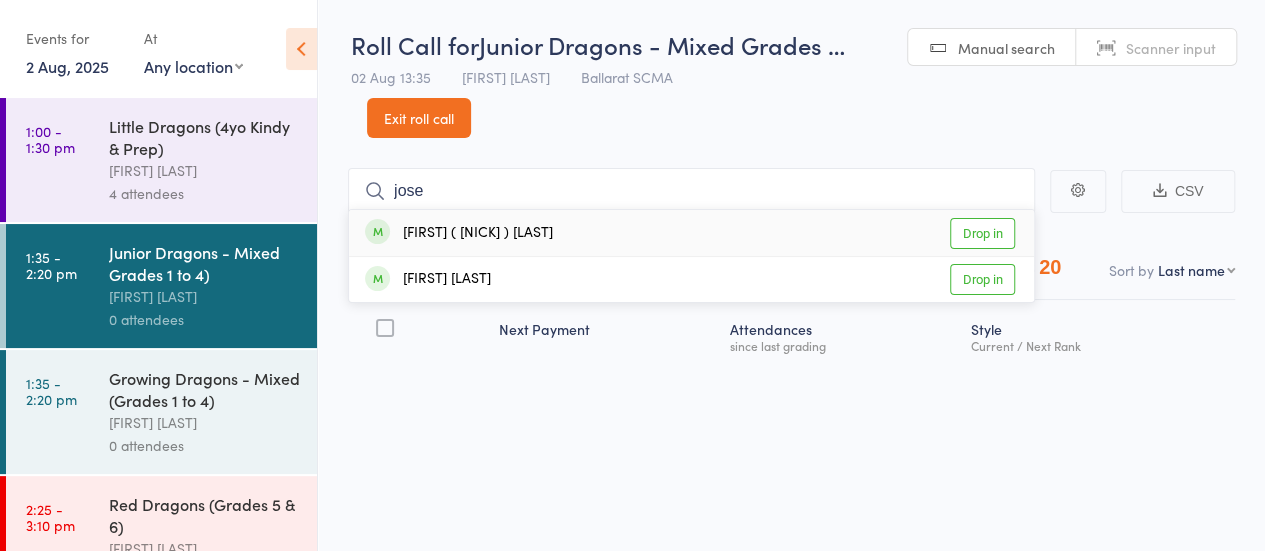 type on "jose" 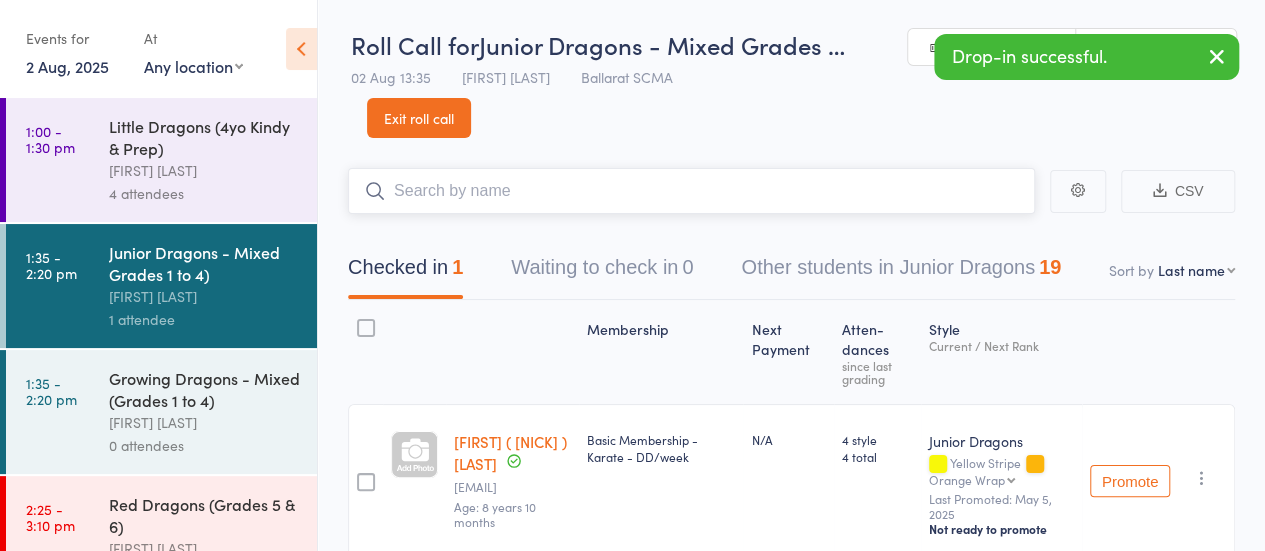 click at bounding box center (691, 191) 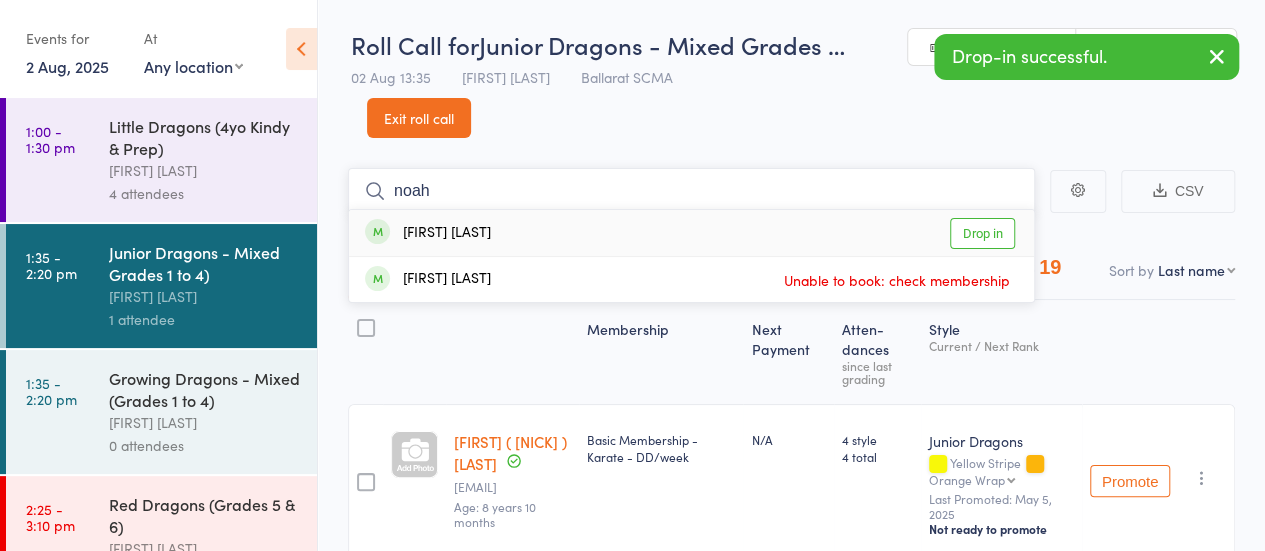 type on "noah" 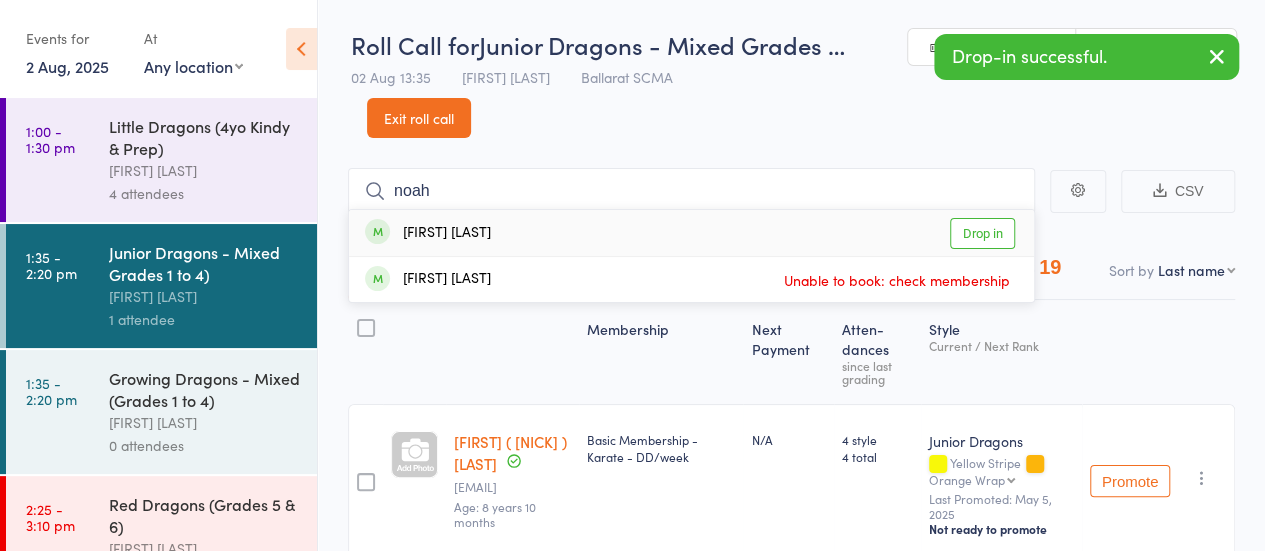 click on "[FIRST] [LAST]" at bounding box center (428, 233) 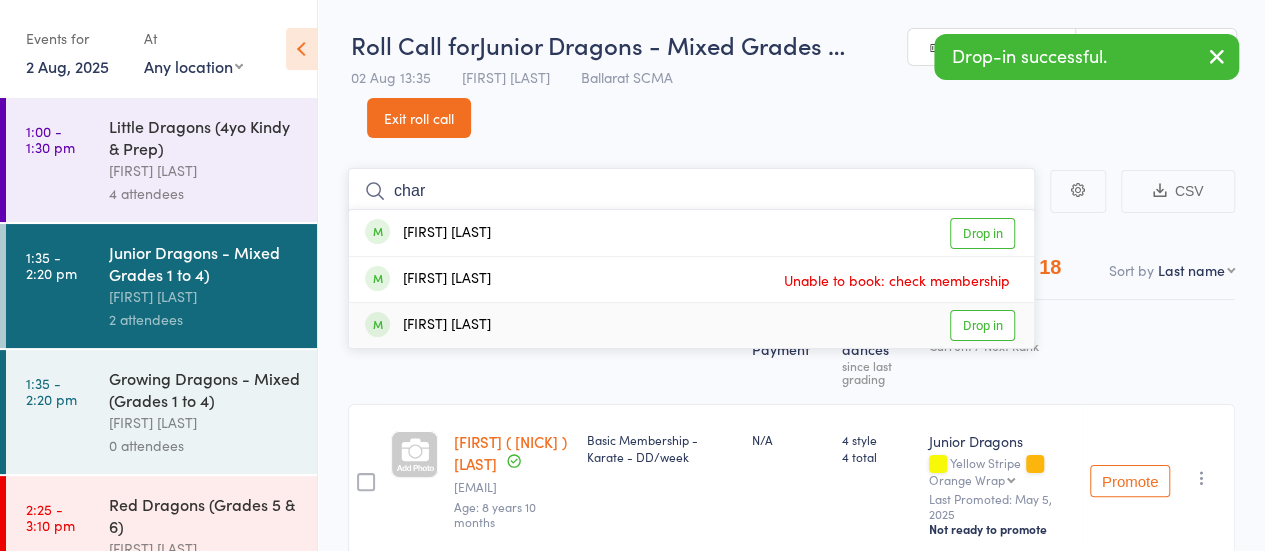 type on "char" 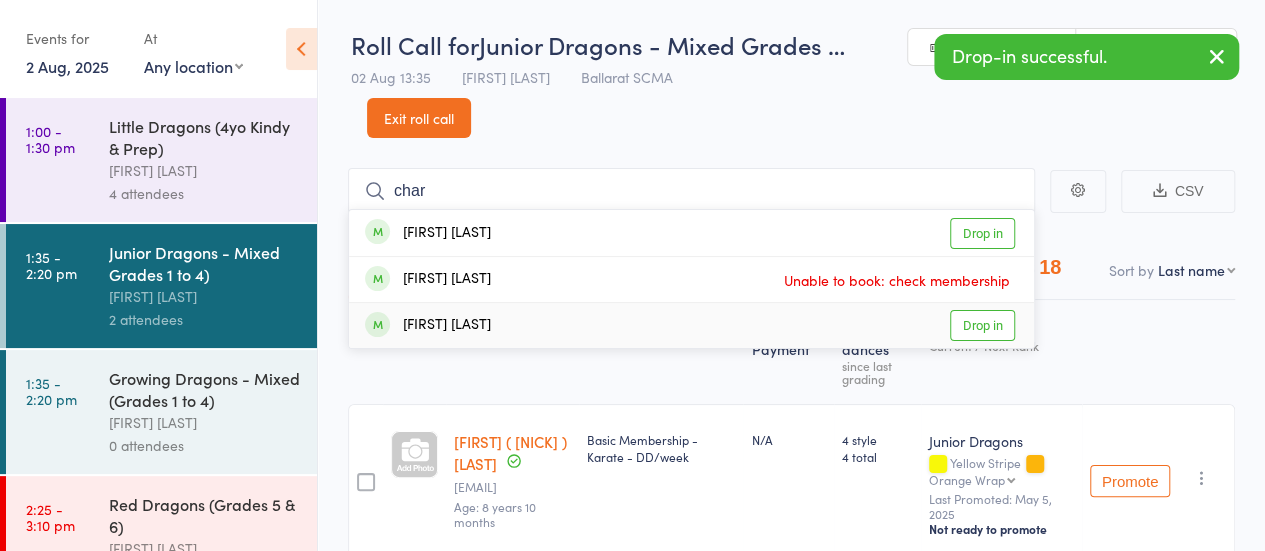 click on "[FIRST] [LAST]" at bounding box center (428, 325) 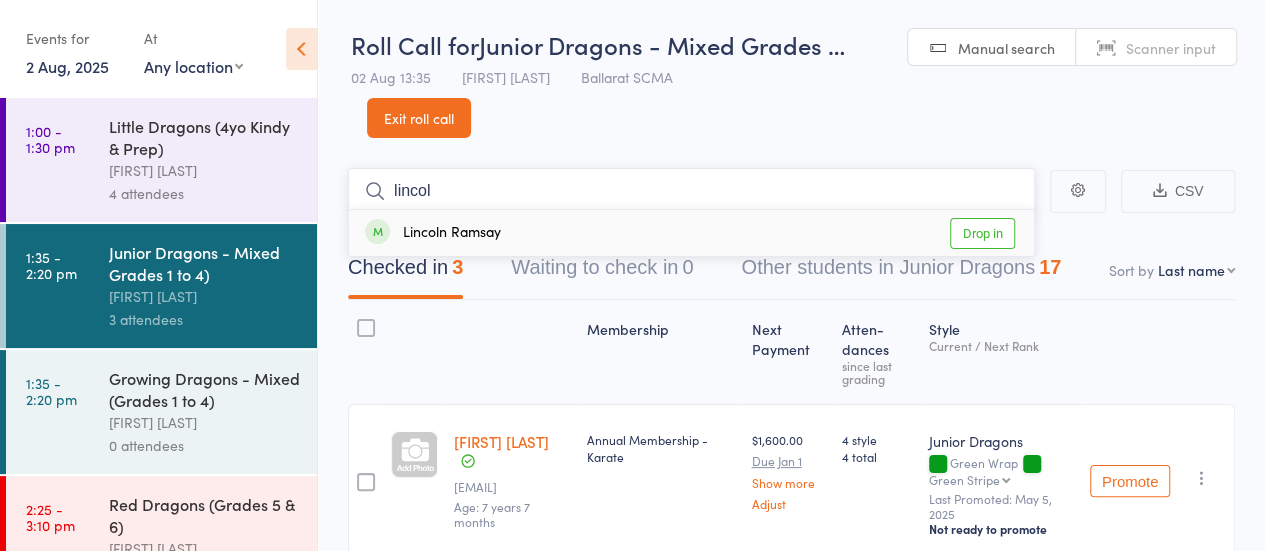 type on "lincol" 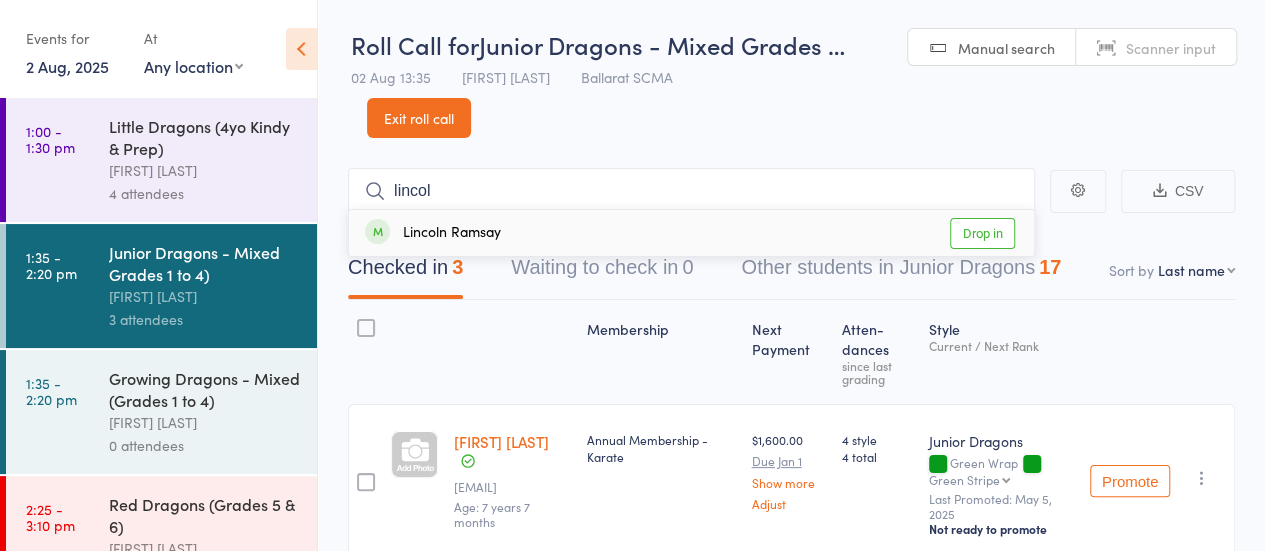 click on "Lincoln Ramsay Drop in" at bounding box center [691, 233] 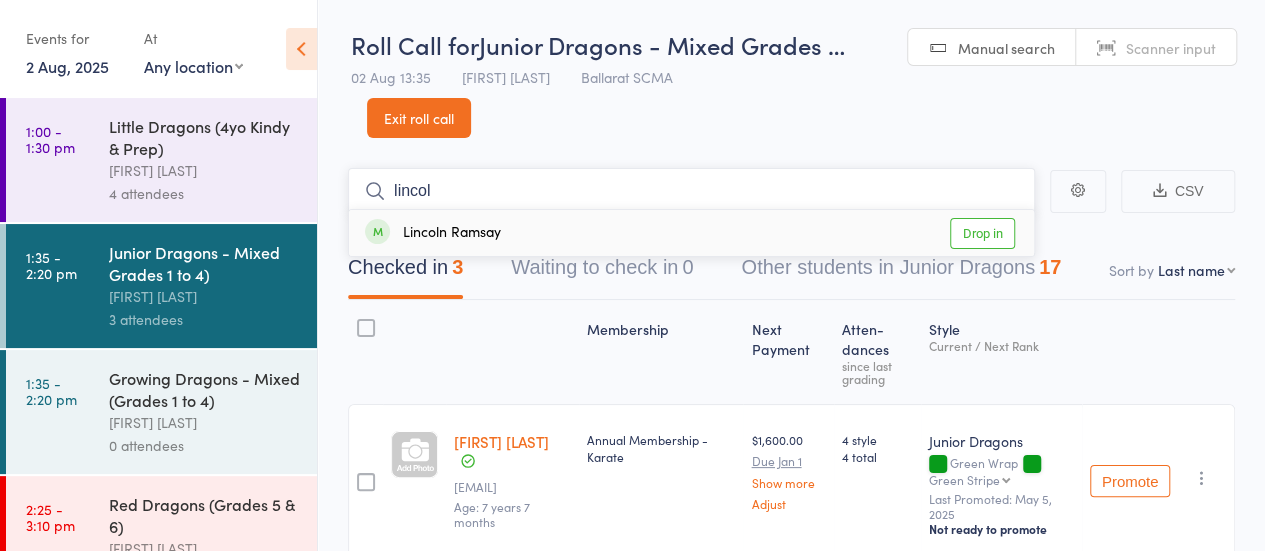 type 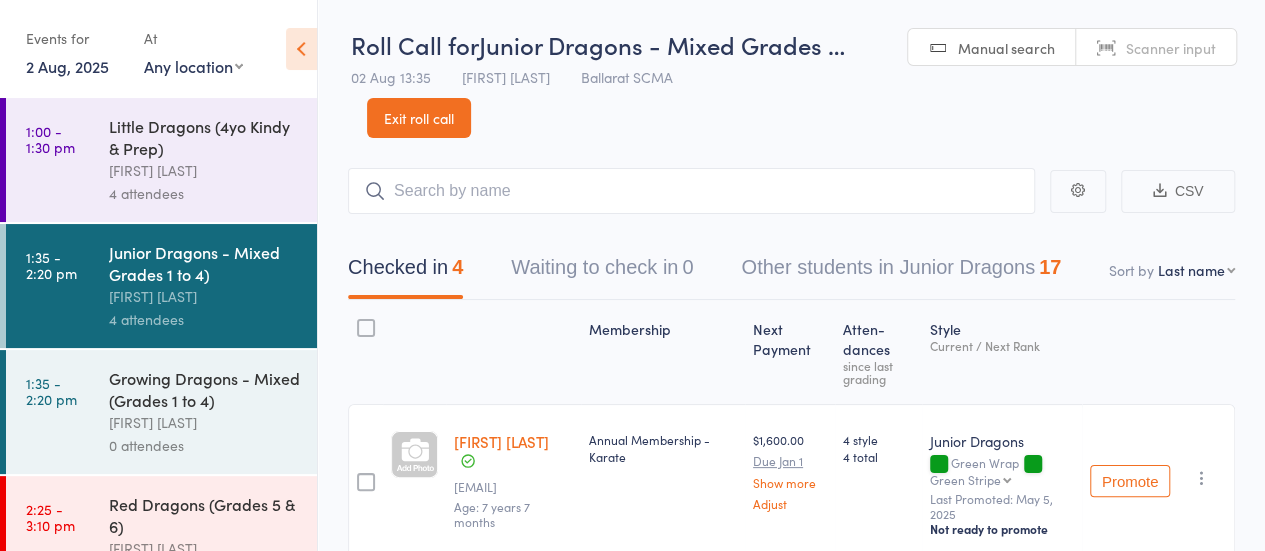 click on "[FIRST] [LAST]" at bounding box center [204, 422] 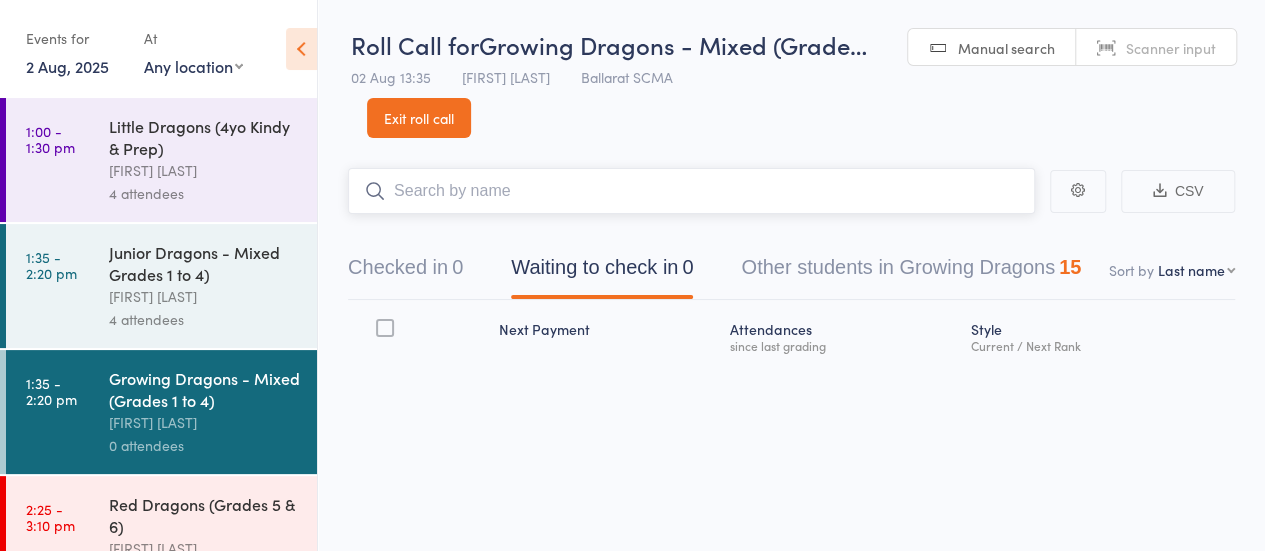 click at bounding box center [691, 191] 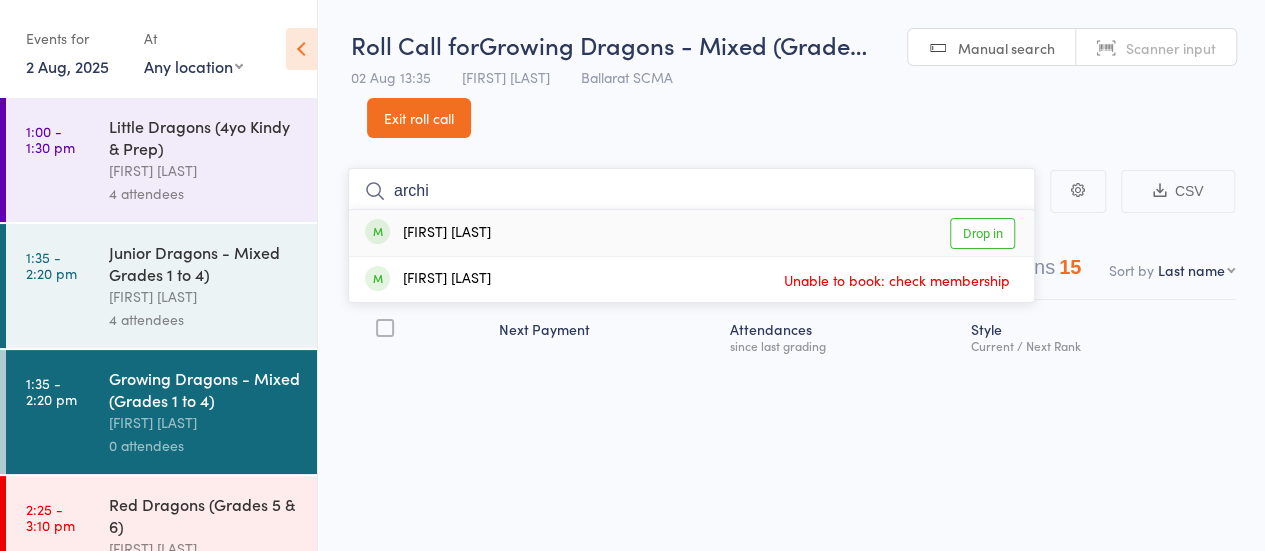 type on "archi" 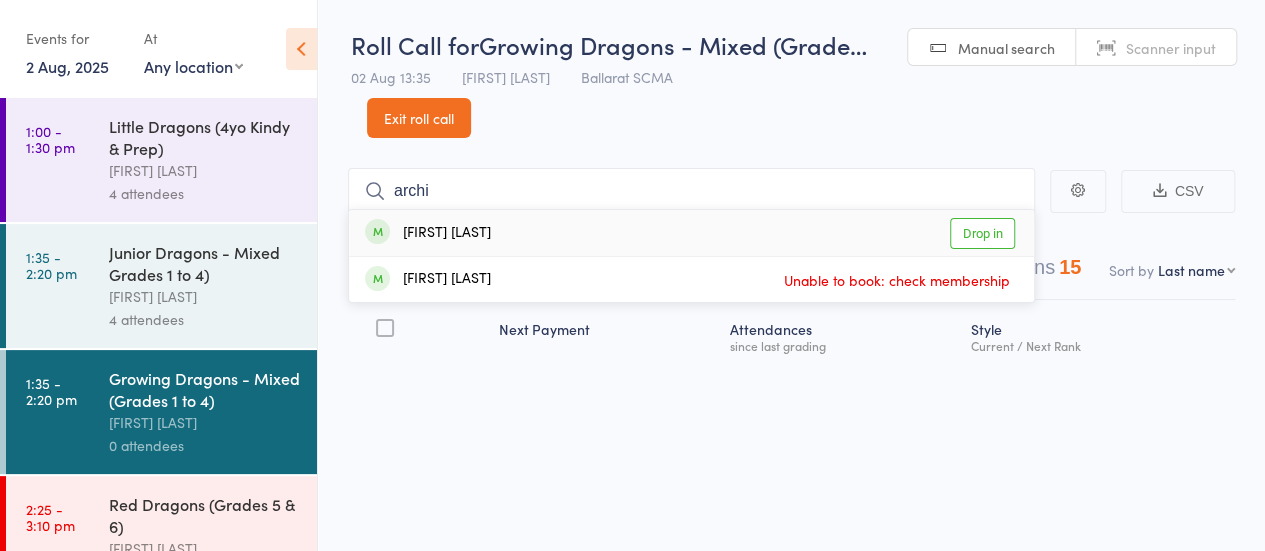 click on "Drop in" at bounding box center (982, 233) 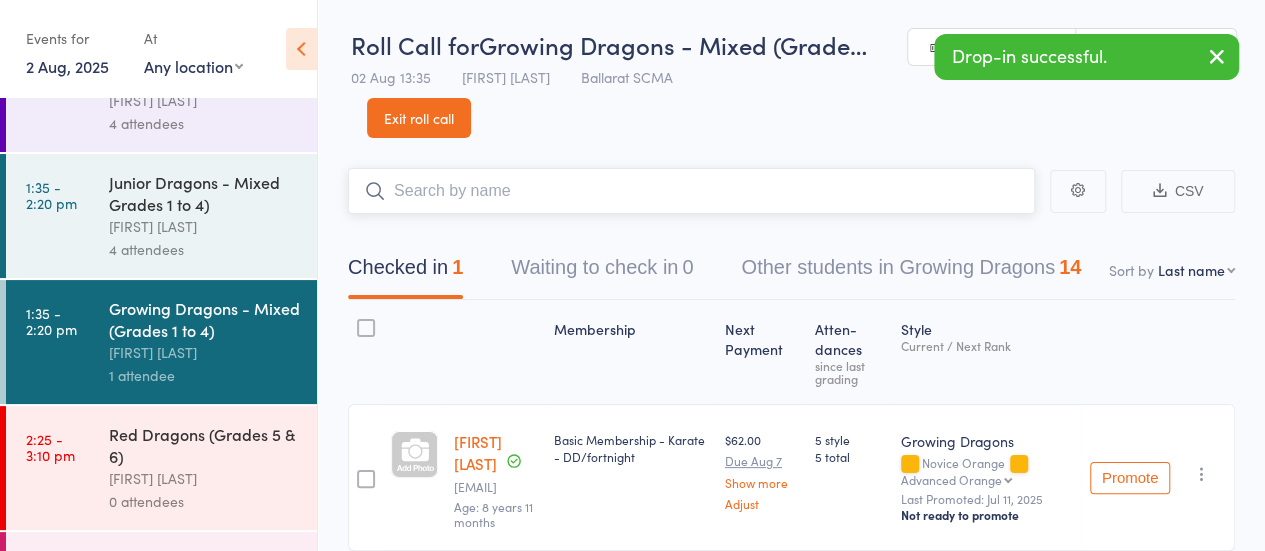 scroll, scrollTop: 100, scrollLeft: 0, axis: vertical 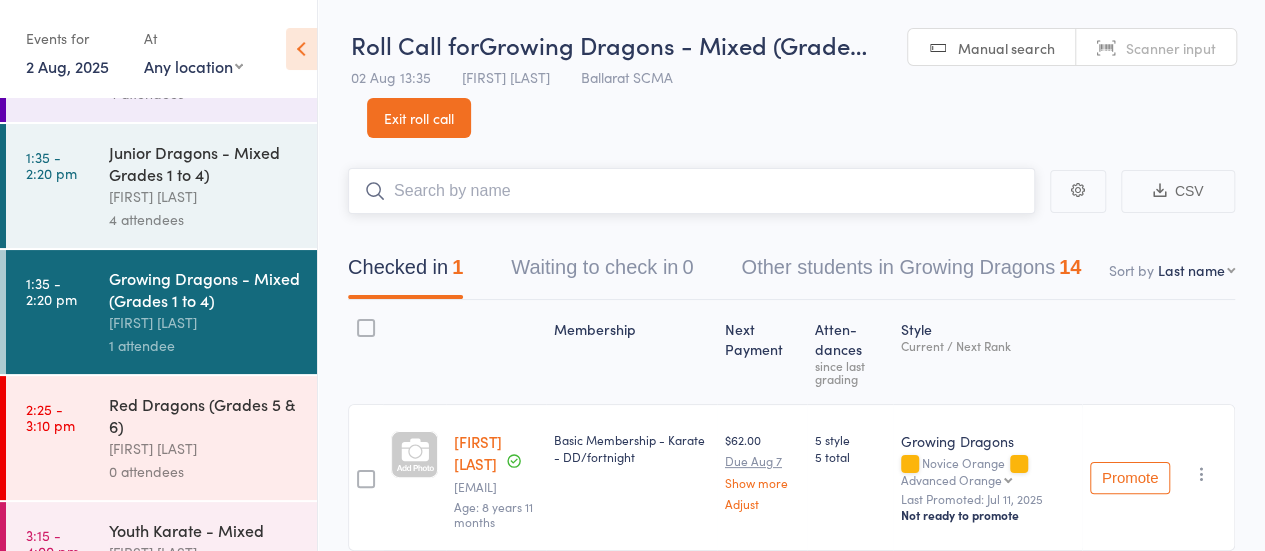 click at bounding box center (691, 191) 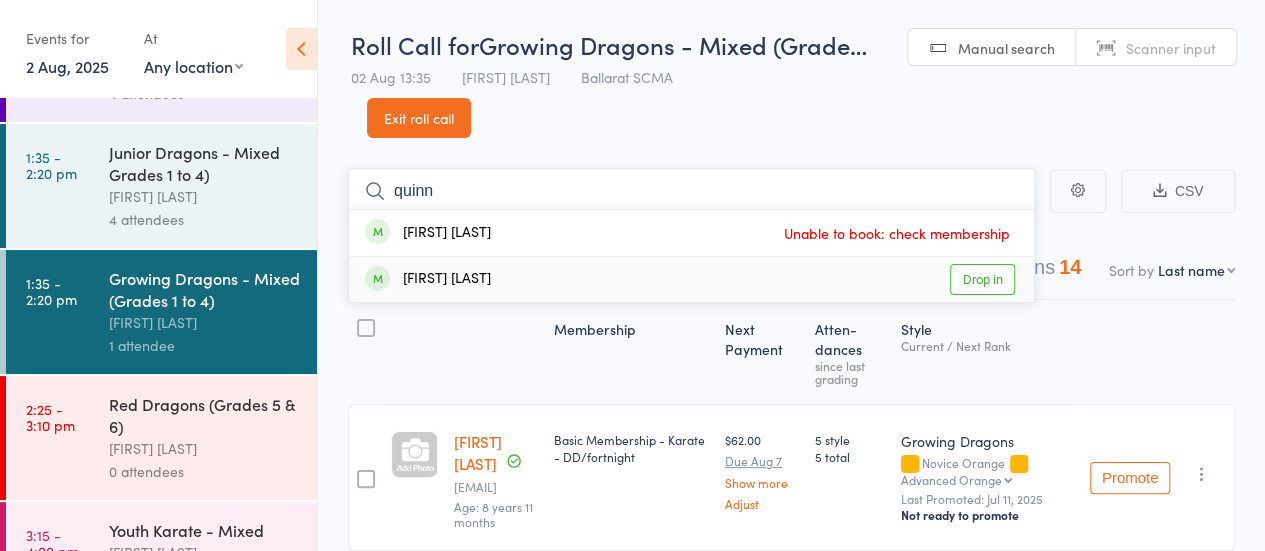 type on "quinn" 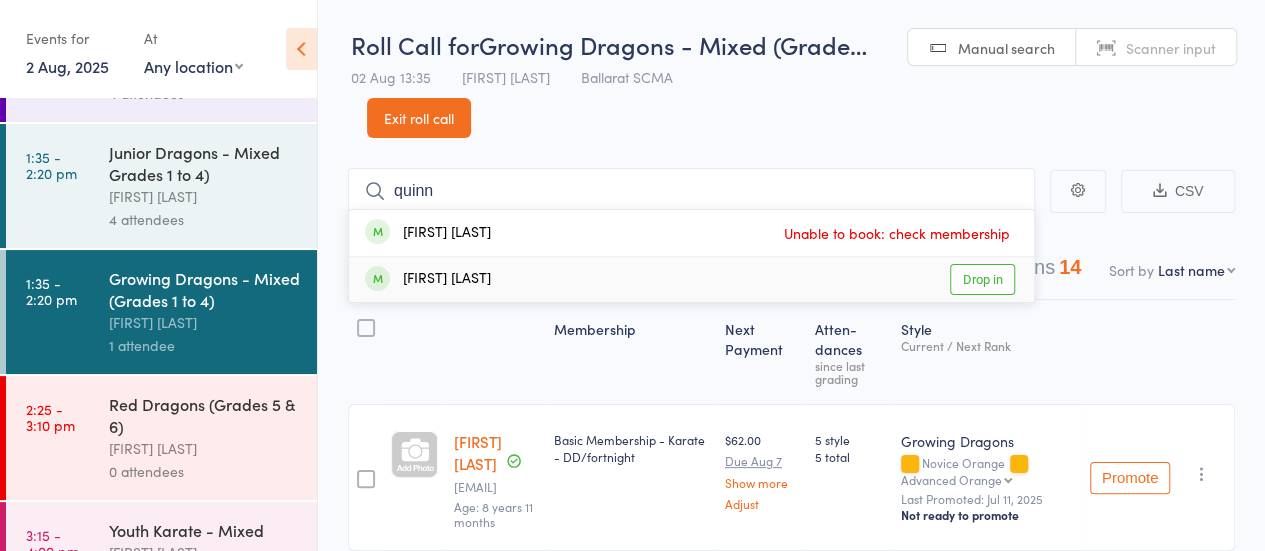 click on "Drop in" at bounding box center (982, 279) 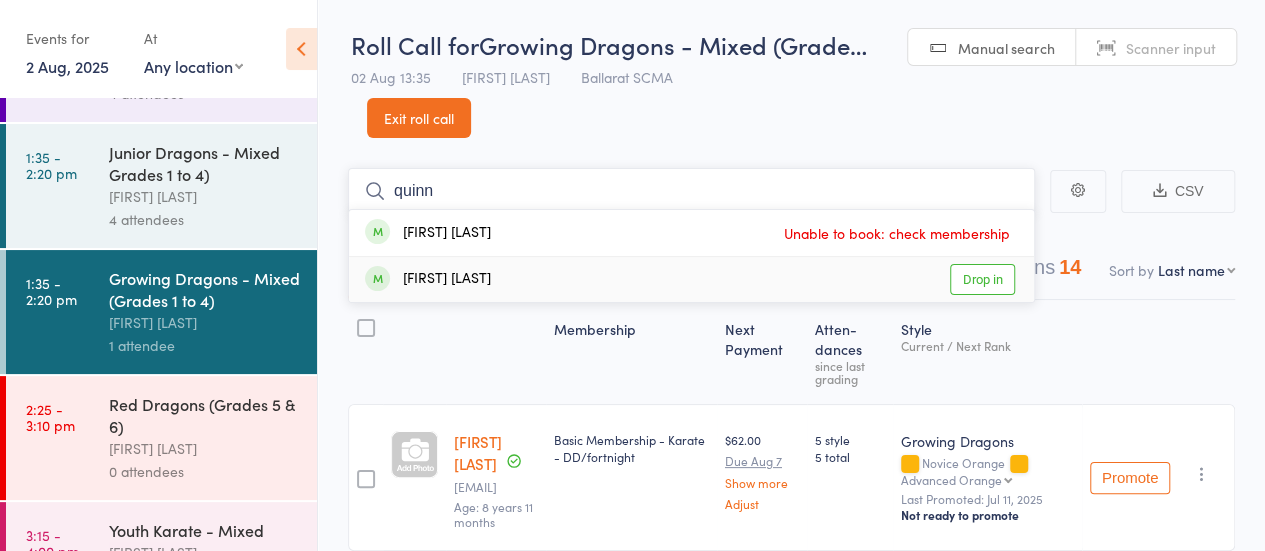 type 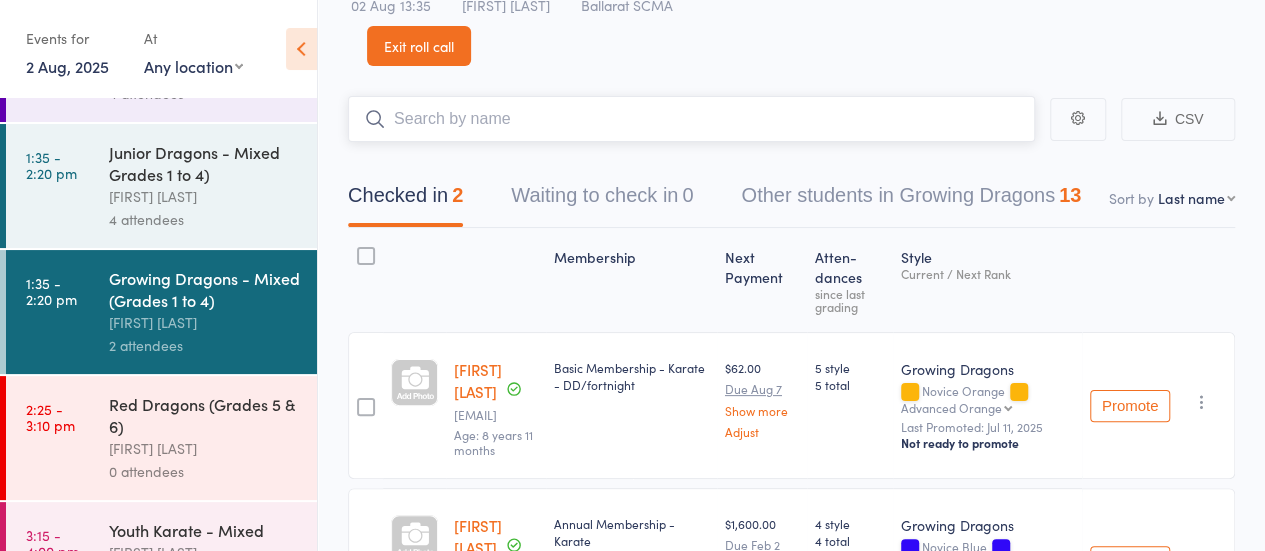 scroll, scrollTop: 200, scrollLeft: 0, axis: vertical 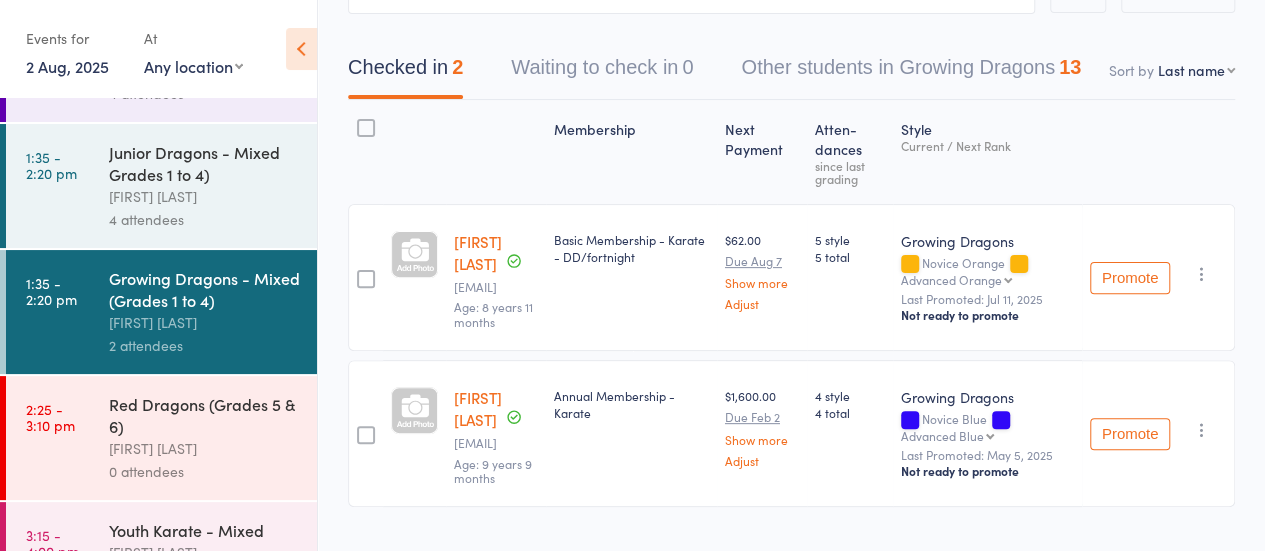 click on "4 attendees" at bounding box center [204, 219] 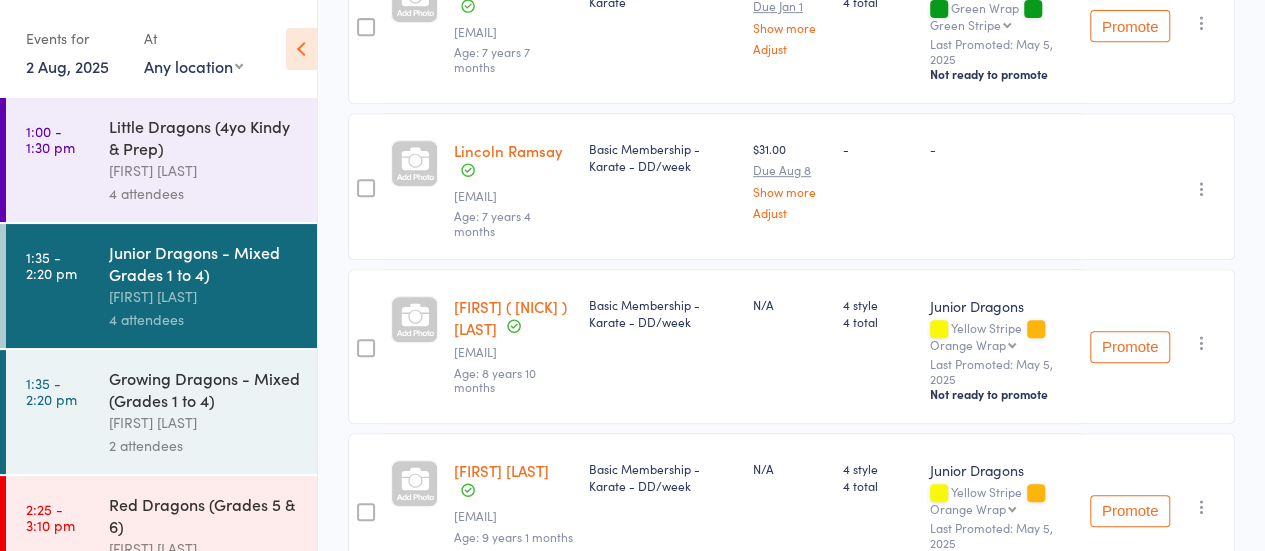 scroll, scrollTop: 501, scrollLeft: 0, axis: vertical 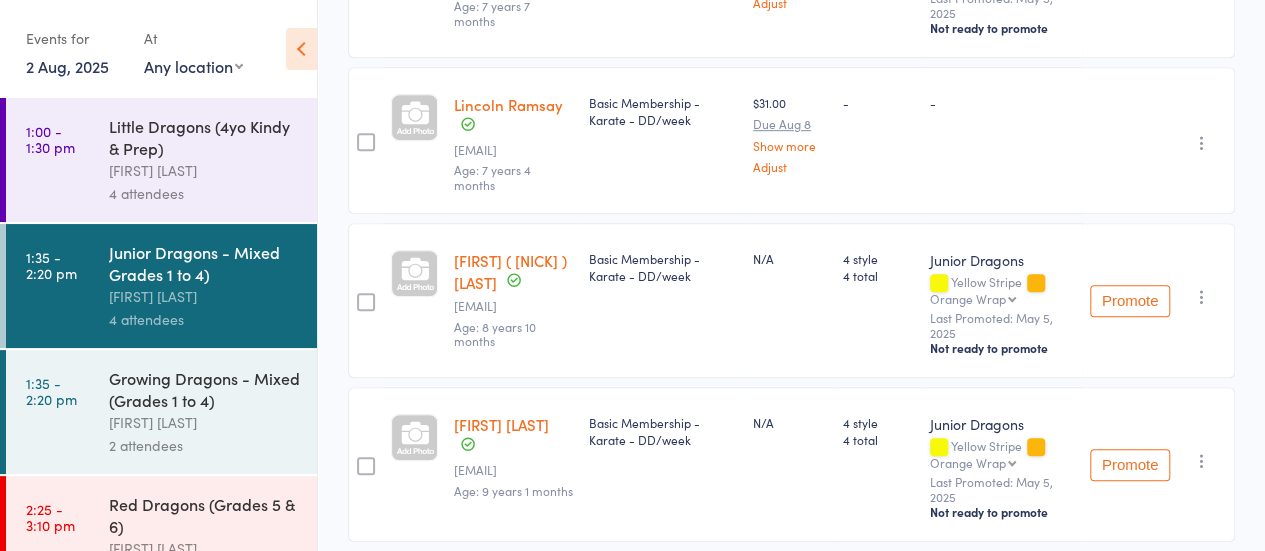 click on "[FIRST] ([NICKNAME]) [LAST]" at bounding box center (510, 271) 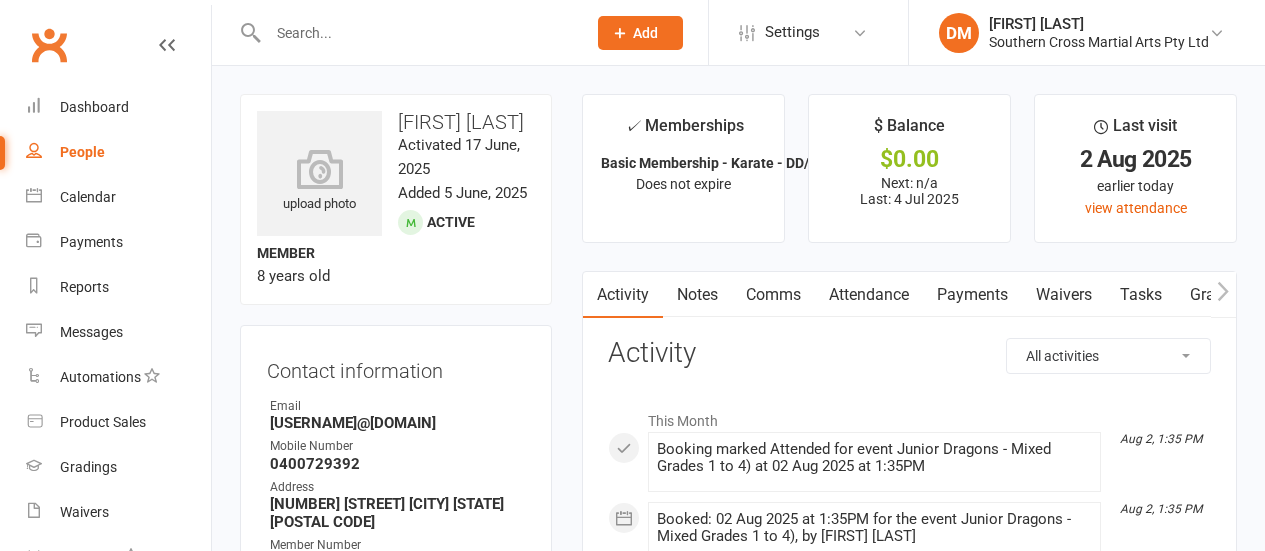 scroll, scrollTop: 0, scrollLeft: 0, axis: both 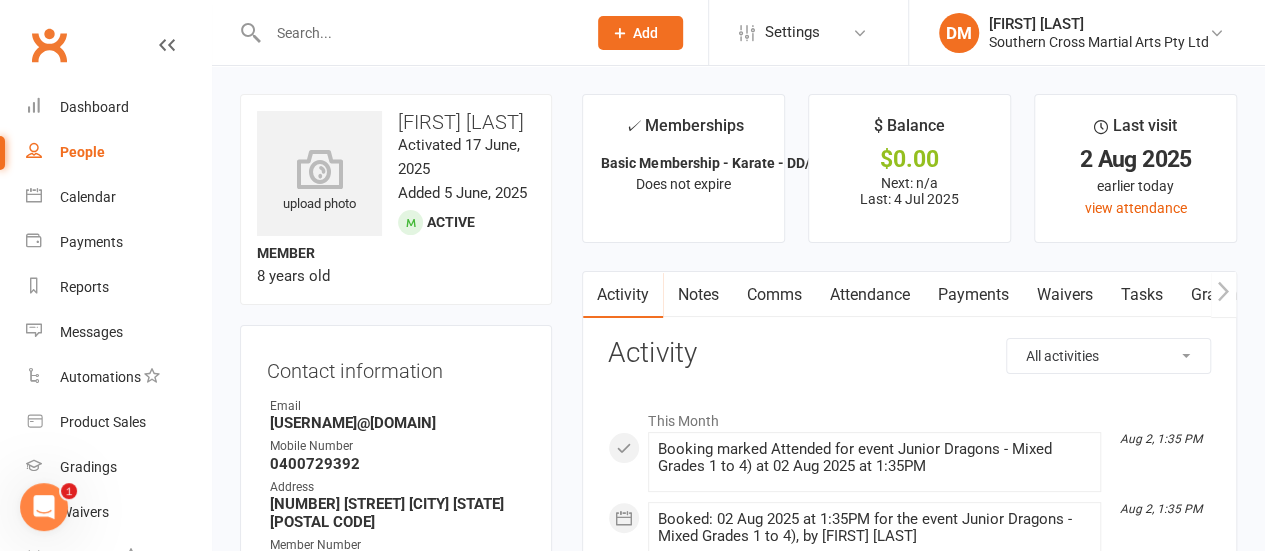 click on "Notes" at bounding box center [697, 295] 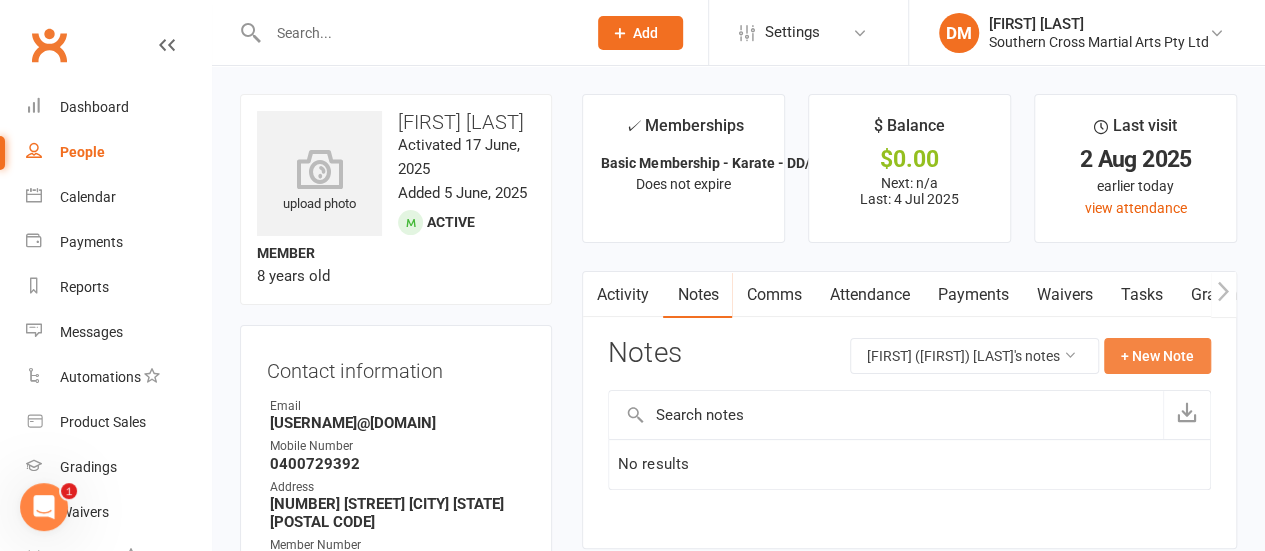 click on "+ New Note" at bounding box center (1157, 356) 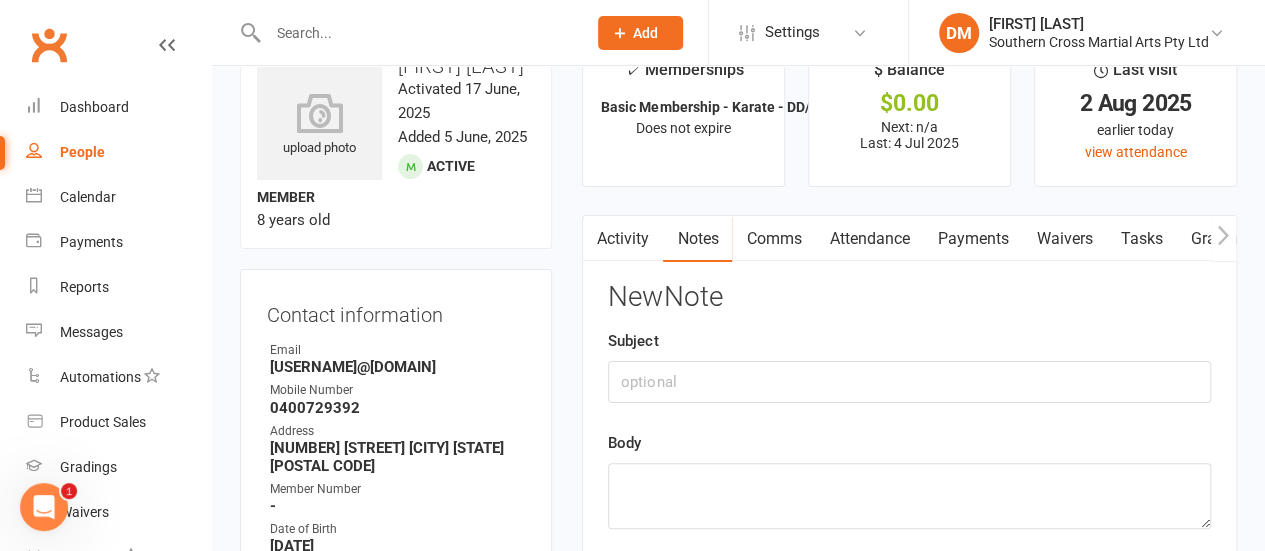 scroll, scrollTop: 100, scrollLeft: 0, axis: vertical 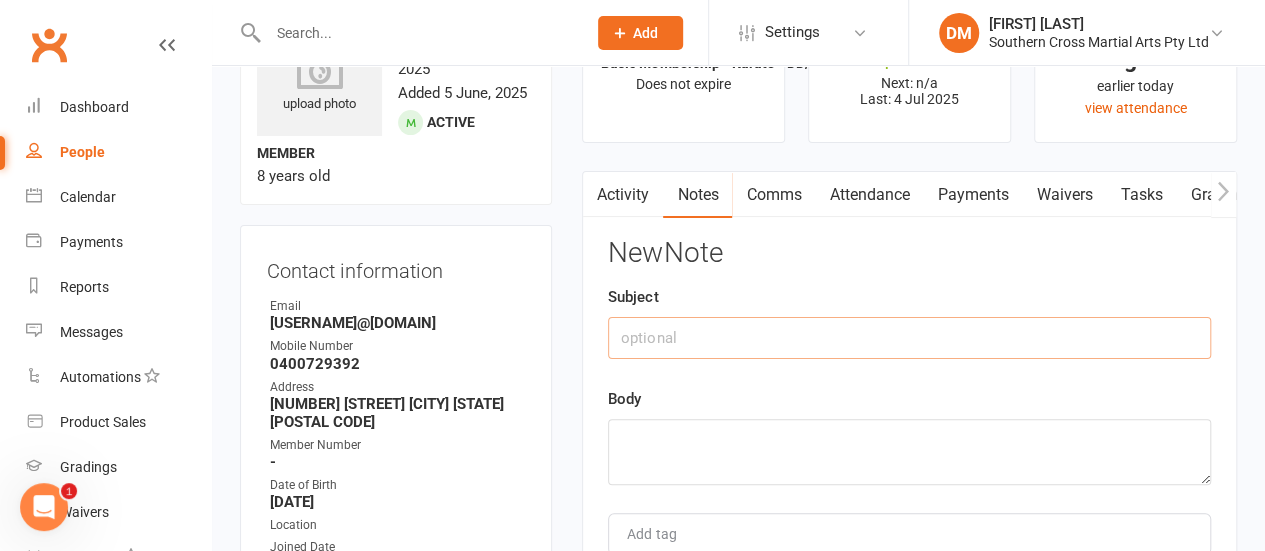 click at bounding box center [909, 338] 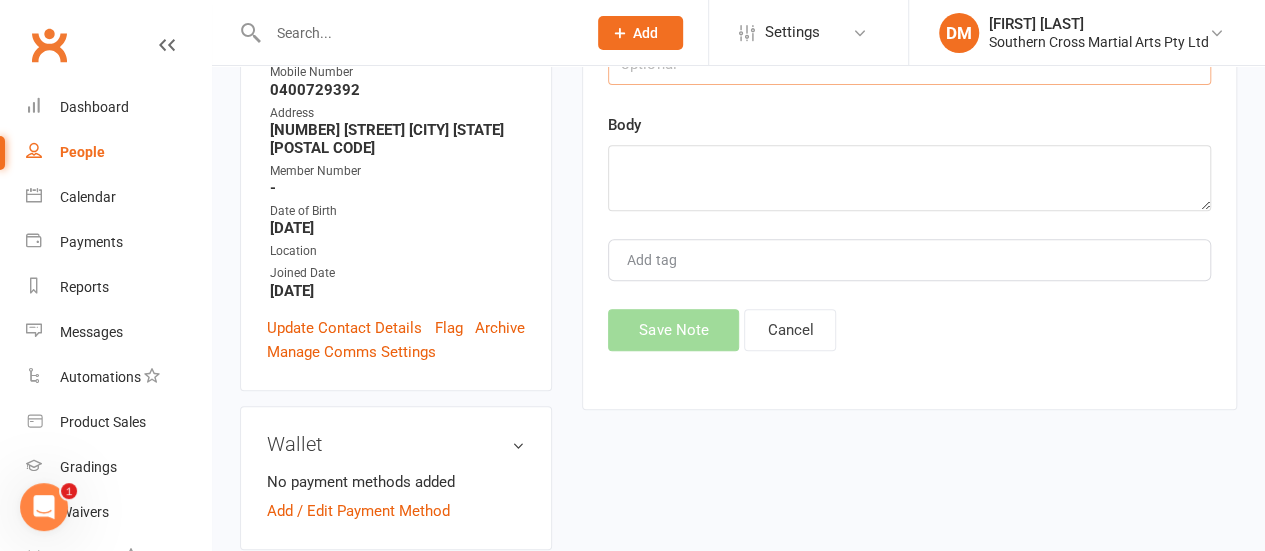 scroll, scrollTop: 400, scrollLeft: 0, axis: vertical 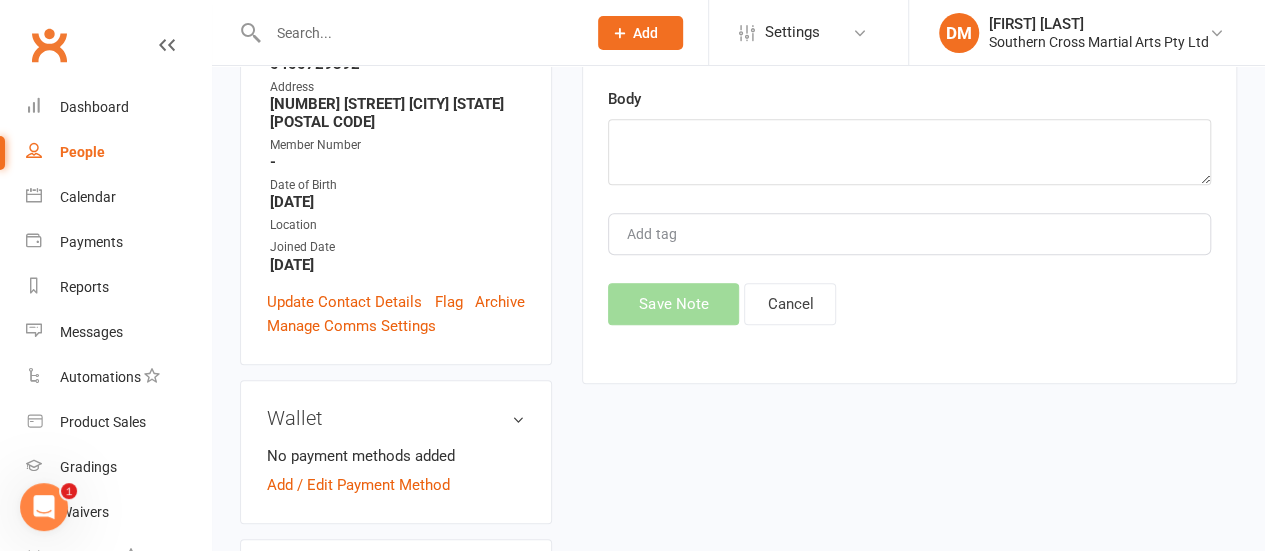 click on "Add tag" at bounding box center [909, 234] 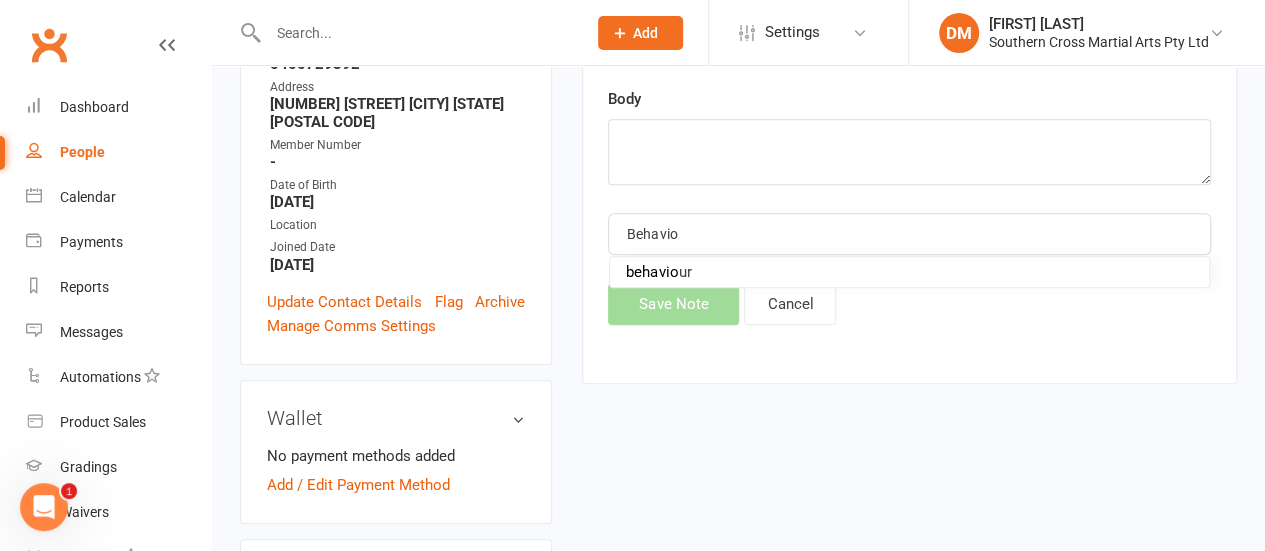 type on "Behaviour" 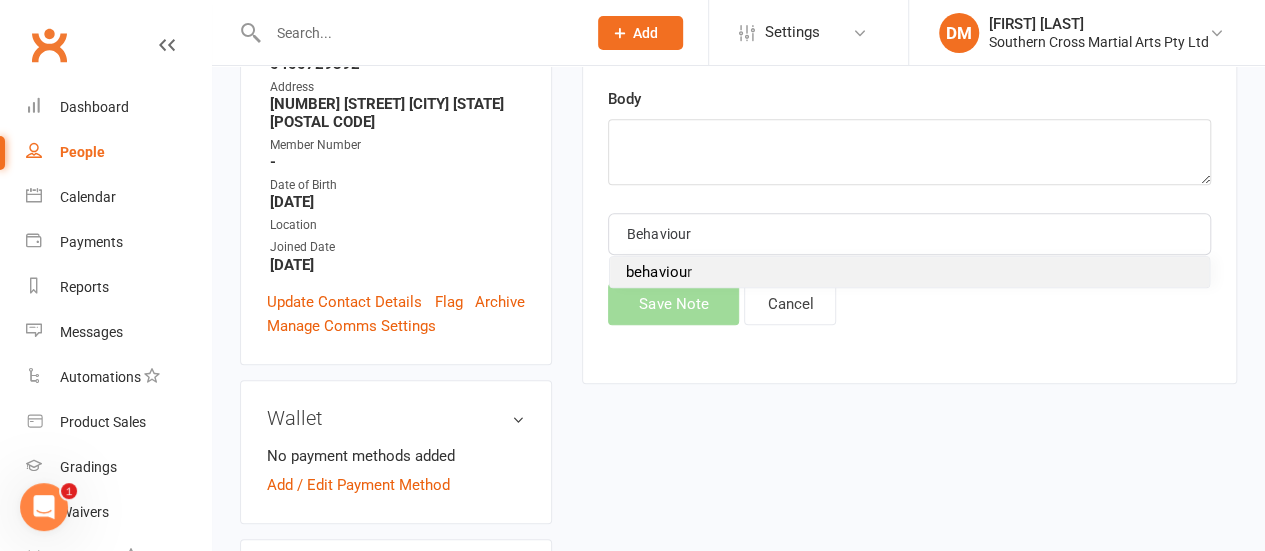 click on "behaviou r" at bounding box center (658, 272) 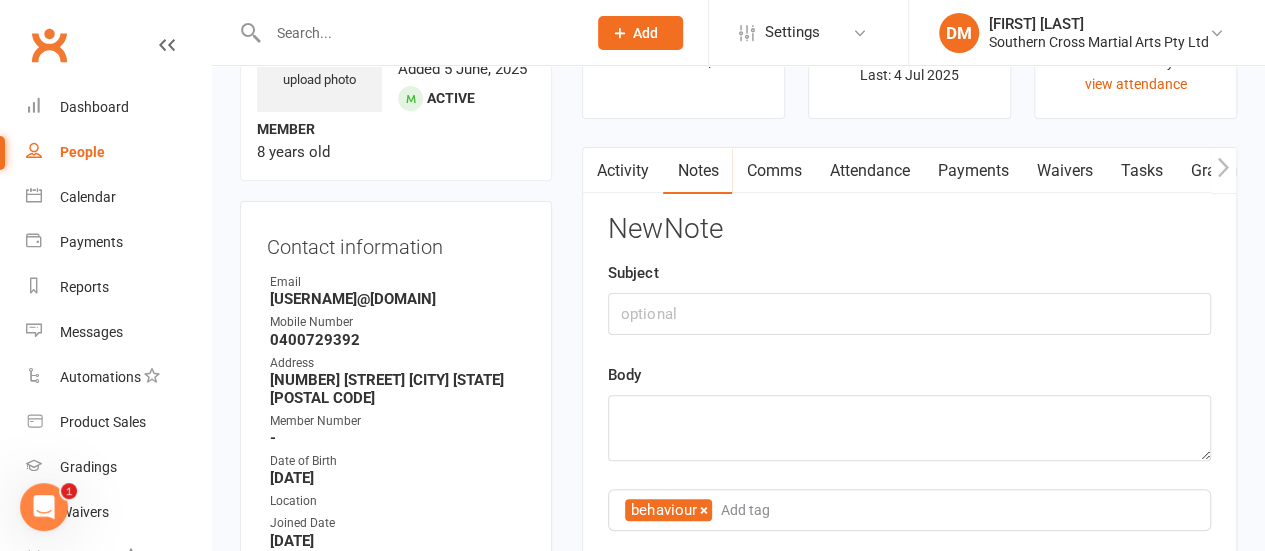 scroll, scrollTop: 100, scrollLeft: 0, axis: vertical 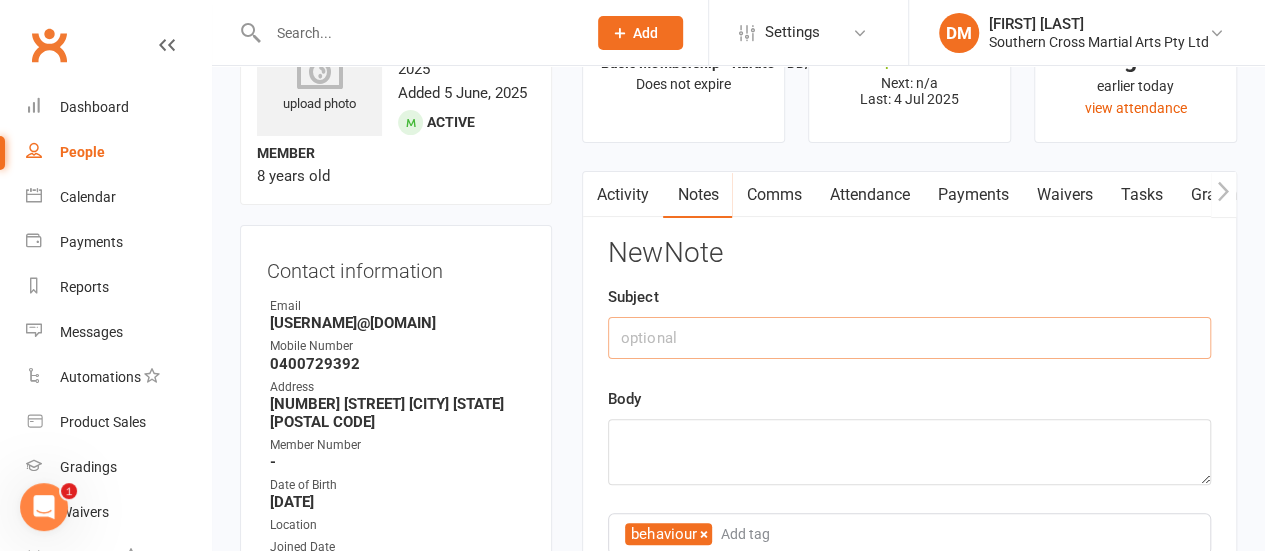 click at bounding box center [909, 338] 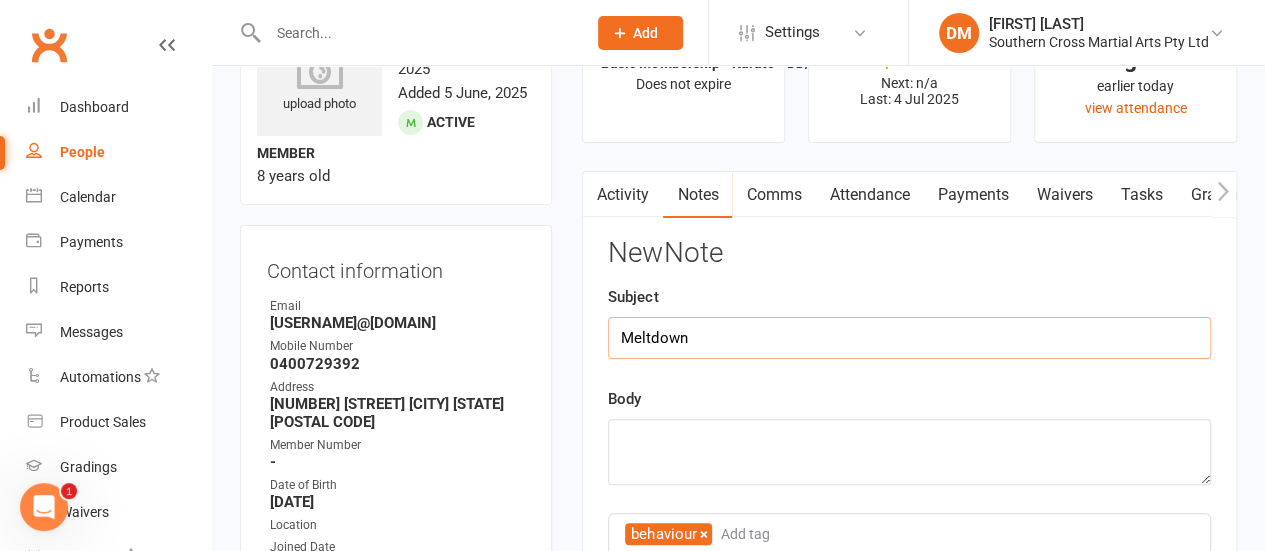 type on "Meltdown" 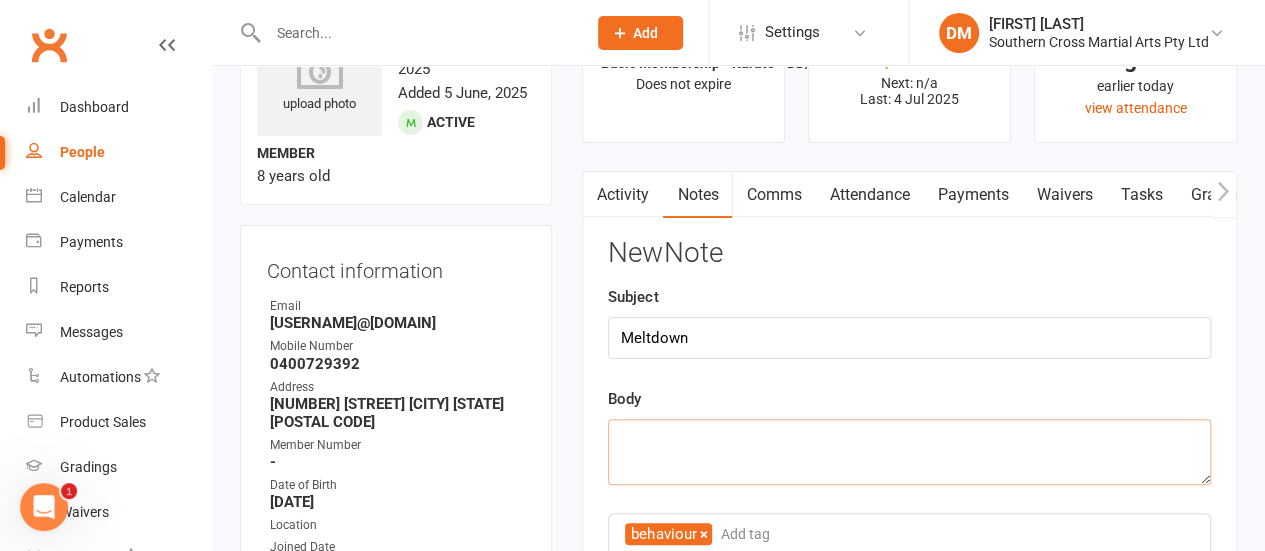 click at bounding box center [909, 452] 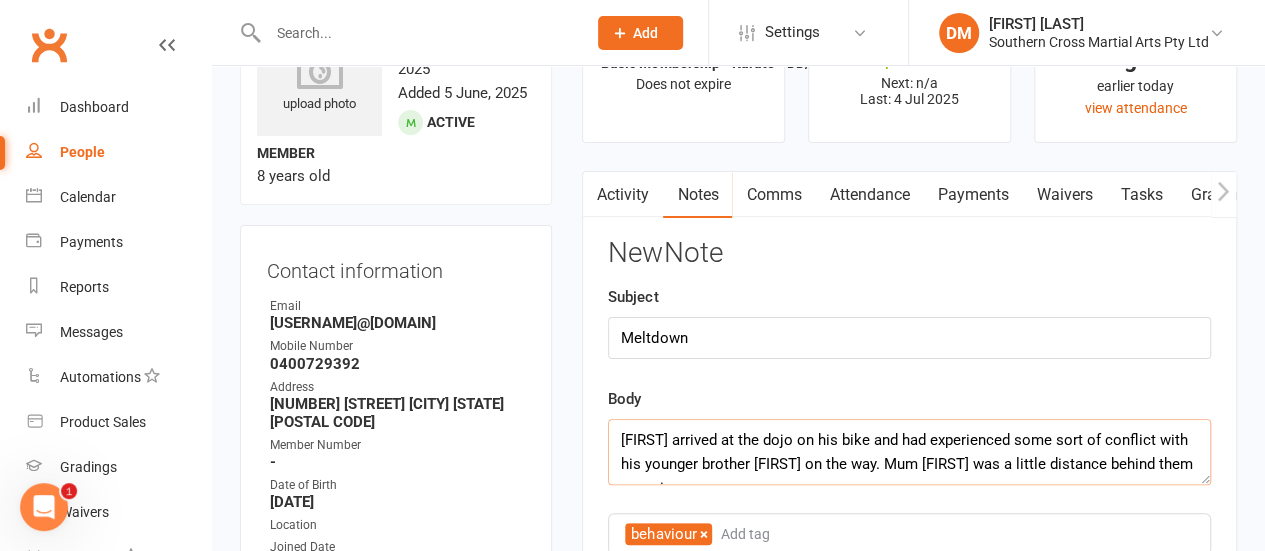 scroll, scrollTop: 12, scrollLeft: 0, axis: vertical 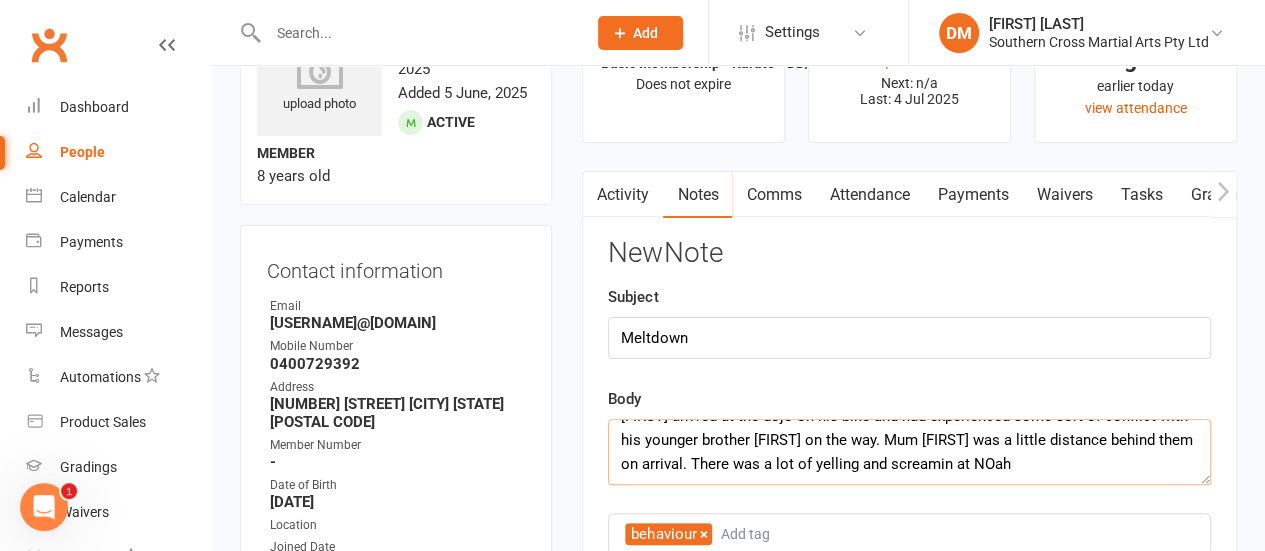 click on "[FIRST] arrived at the dojo on his bike and had experienced some sort of conflict with his younger brother [FIRST] on the way. Mum [FIRST] was a little distance behind them on arrival. There was a lot of yelling and screamin at NOah" at bounding box center (909, 452) 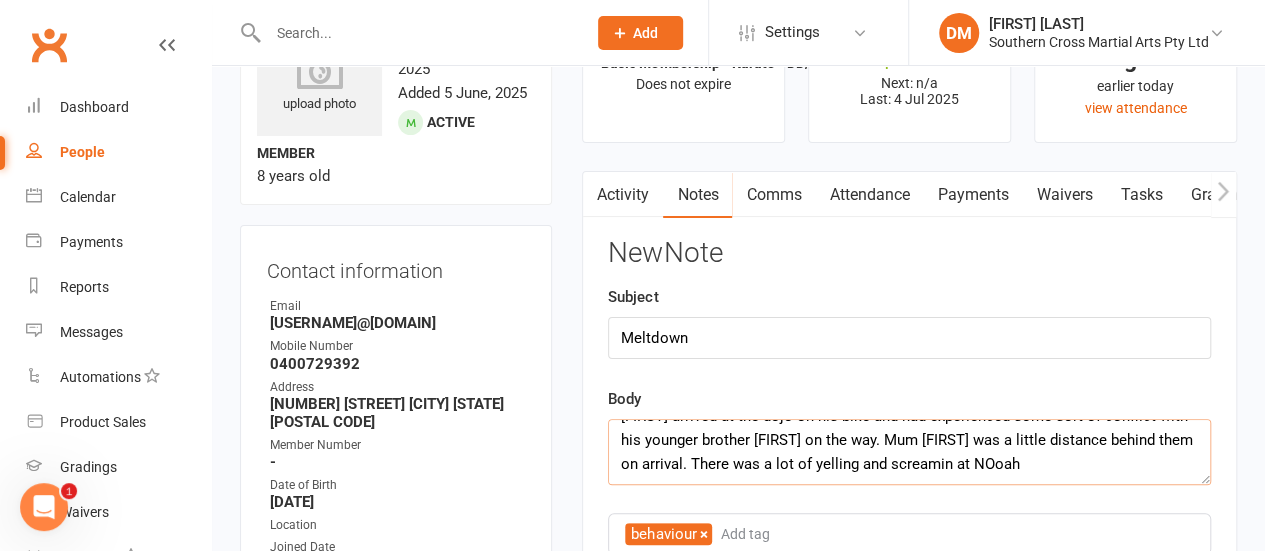 click on "[FIRST] arrived at the dojo on his bike and had experienced some sort of conflict with his younger brother [FIRST] on the way. Mum [FIRST] was a little distance behind them on arrival. There was a lot of yelling and screamin at NOoah" at bounding box center (909, 452) 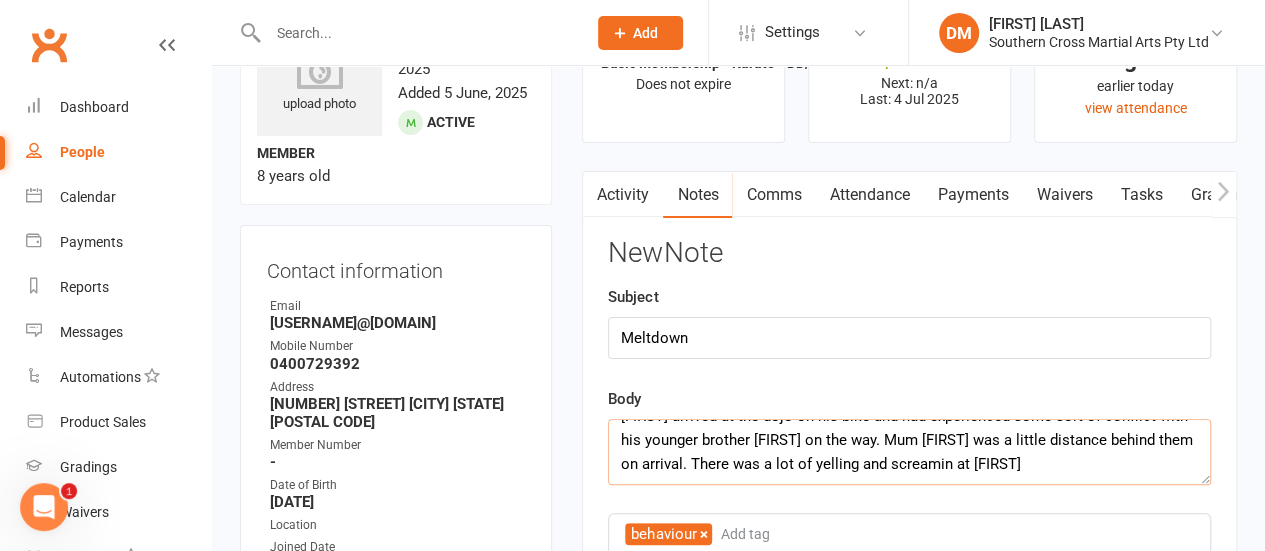 click on "[FIRST] arrived at the dojo on his bike and had experienced some sort of conflict with his younger brother [FIRST] on the way. Mum [FIRST] was a little distance behind them on arrival. There was a lot of yelling and screamin at [FIRST]" at bounding box center [909, 452] 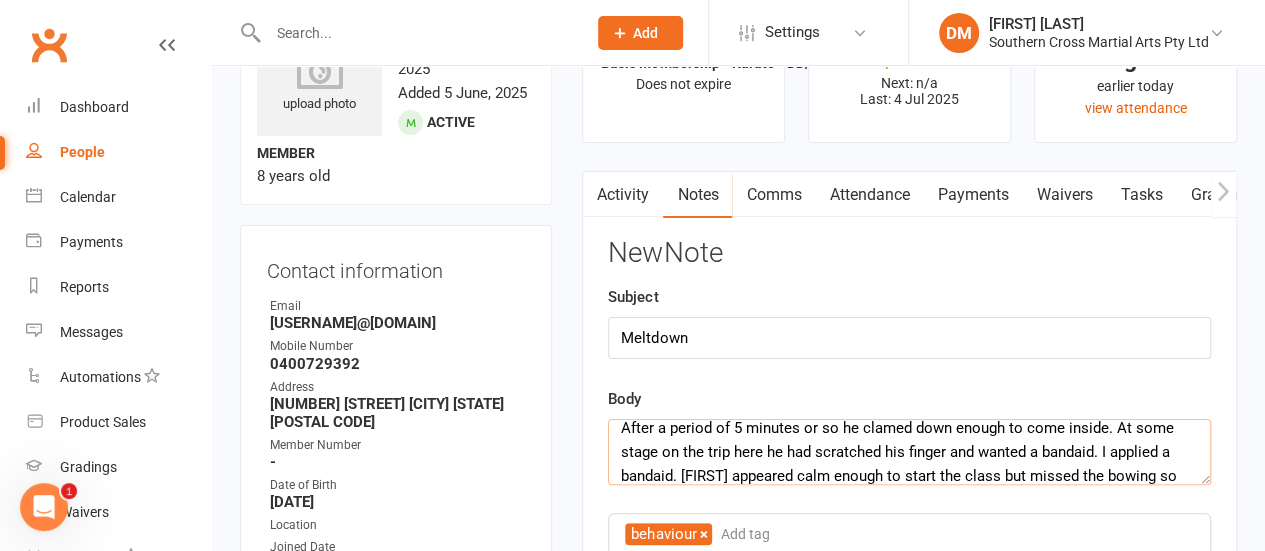 scroll, scrollTop: 180, scrollLeft: 0, axis: vertical 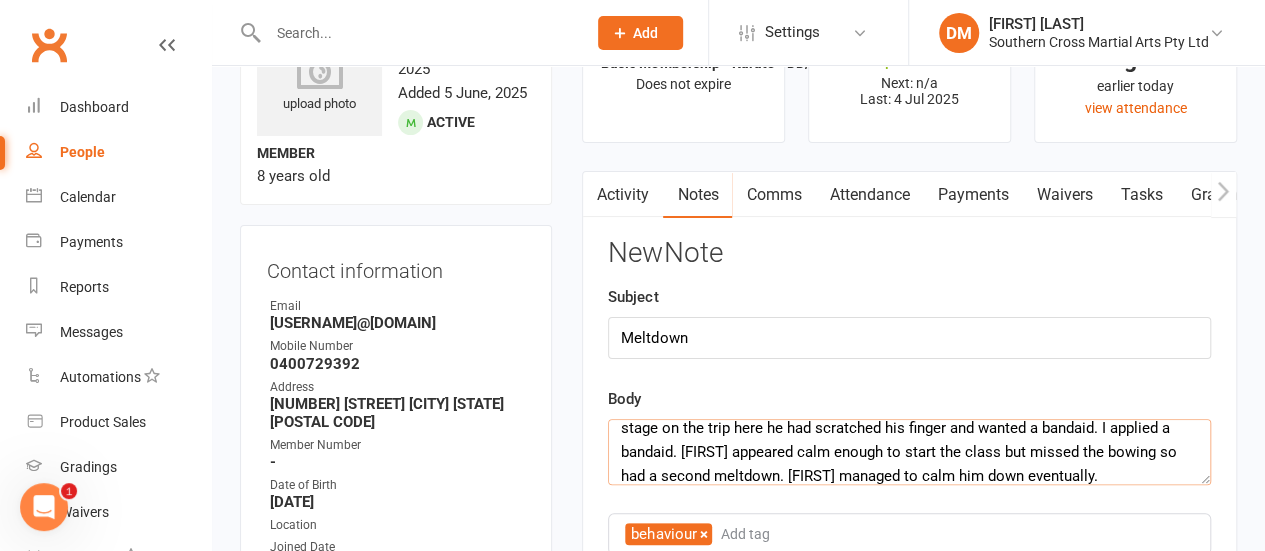click on "[FIRST] arrived at the dojo on his bike and had experienced some sort of conflict with his younger brother [FIRST] on the way. Mum [FIRST] was a little distance behind them on arrival. There was a lot of yelling and screamin at [FIRST]. I went out to the boys to try and calm the situation down as [FIRST] arrived. [FIRST] went inside. [FIRST] had a meltdown on the porch. There was lots of yelling and swearing and he threw his bike helmet.
After a period of 5 minutes or so he clamed down enough to come inside. At some stage on the trip here he had scratched his finger and wanted a bandaid. I applied a bandaid. [FIRST] appeared calm enough to start the class but missed the bowing so had a second meltdown. [FIRST] managed to calm him down eventually." at bounding box center [909, 452] 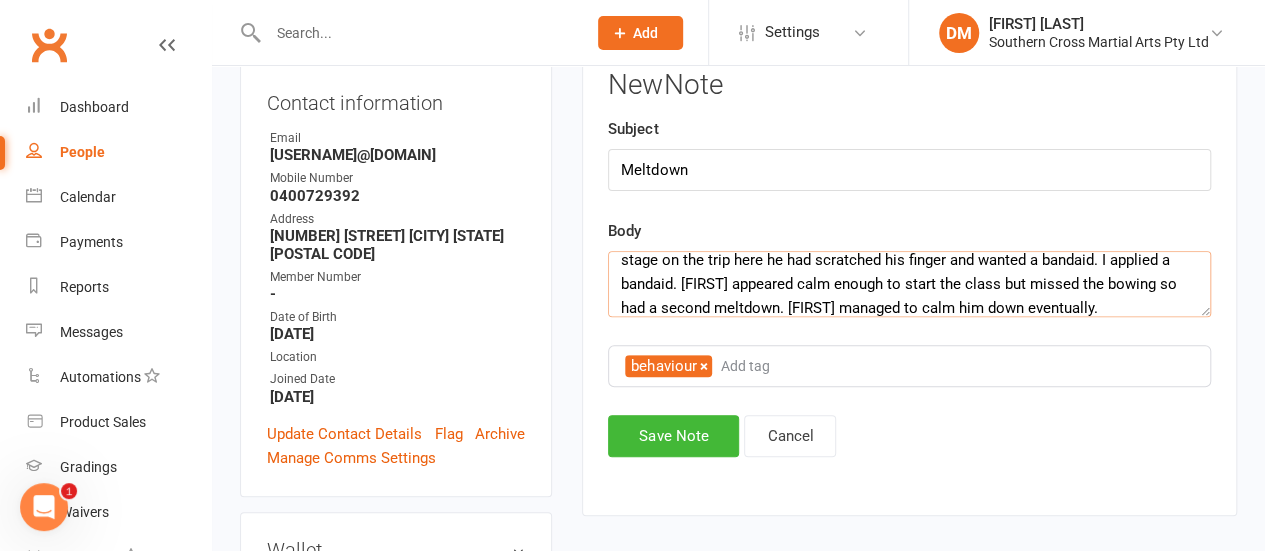 scroll, scrollTop: 300, scrollLeft: 0, axis: vertical 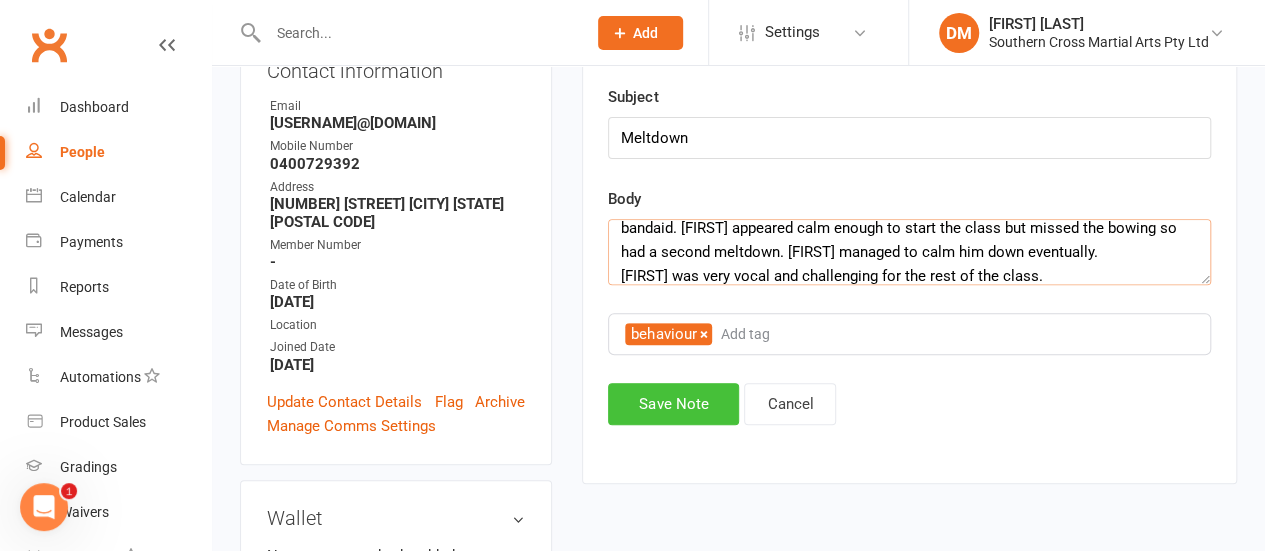 type on "[FIRST] arrived at the dojo on his bike and had experienced some sort of conflict with his younger brother [FIRST] on the way. Mum [FIRST] was a little distance behind them on arrival. There was a lot of yelling and screamin at [FIRST]. I went out to the boys to try and calm the situation down as [FIRST] arrived. [FIRST] went inside. [FIRST] had a meltdown on the porch. There was lots of yelling and swearing and he threw his bike helmet.
After a period of 5 minutes or so he clamed down enough to come inside. At some stage on the trip here he had scratched his finger and wanted a bandaid. I applied a bandaid. [FIRST] appeared calm enough to start the class but missed the bowing so had a second meltdown. [FIRST] managed to calm him down eventually.
[FIRST] was very vocal and challenging for the rest of the class." 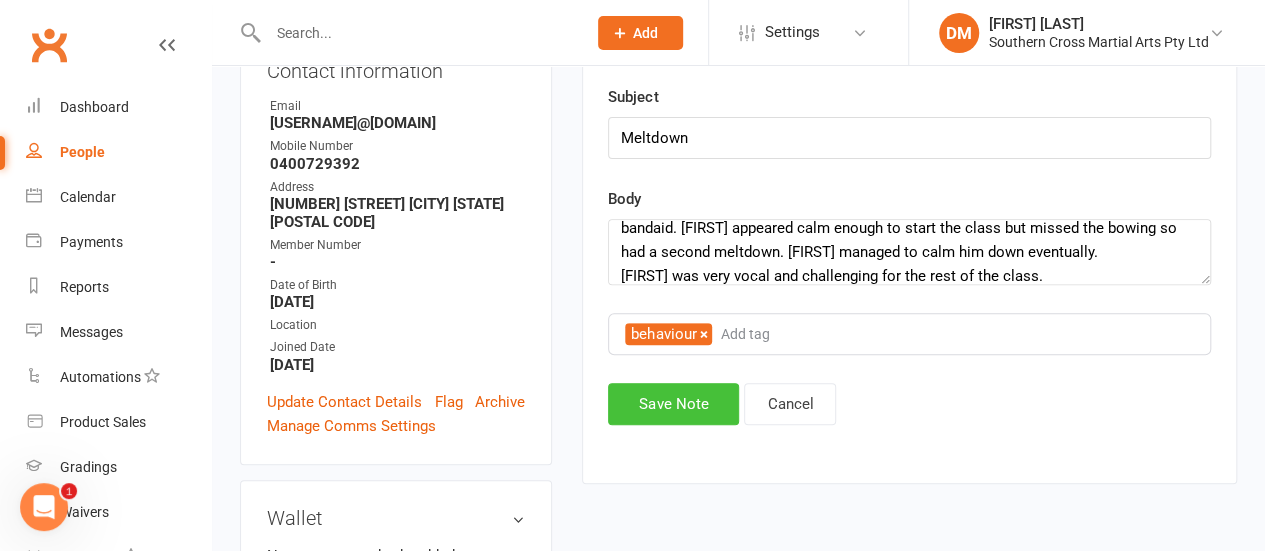 click on "Save Note" at bounding box center (673, 404) 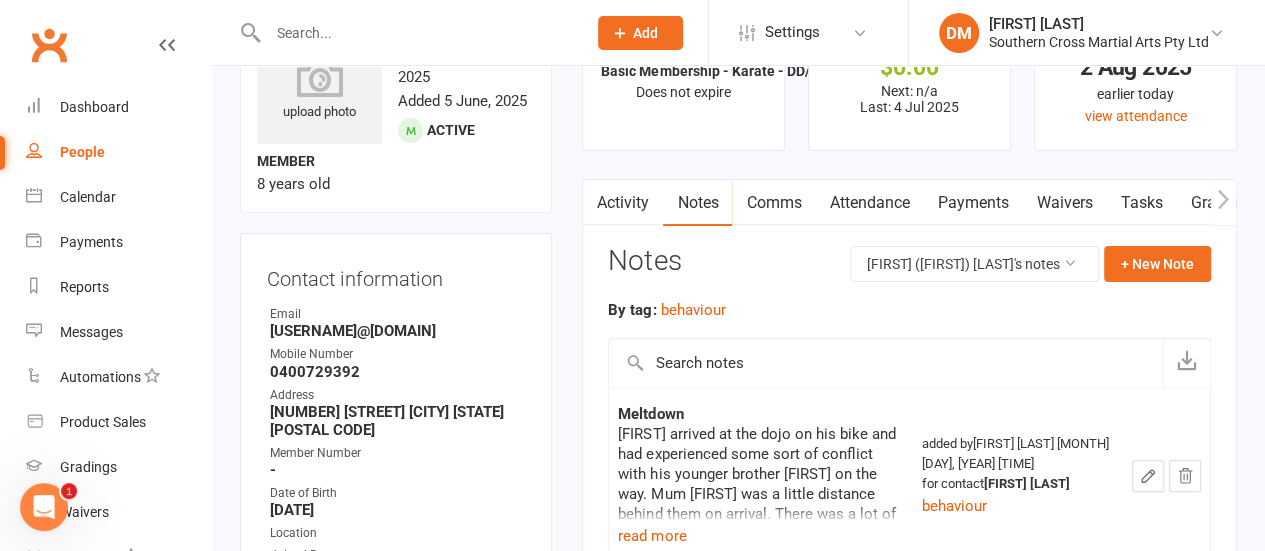 scroll, scrollTop: 0, scrollLeft: 0, axis: both 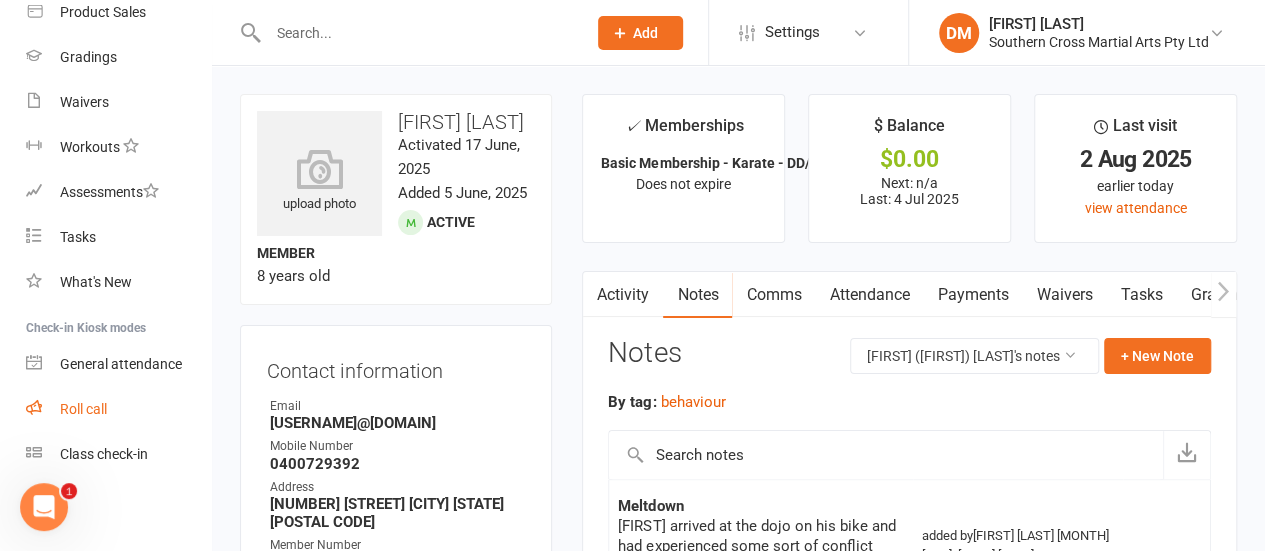 click on "Roll call" at bounding box center [83, 409] 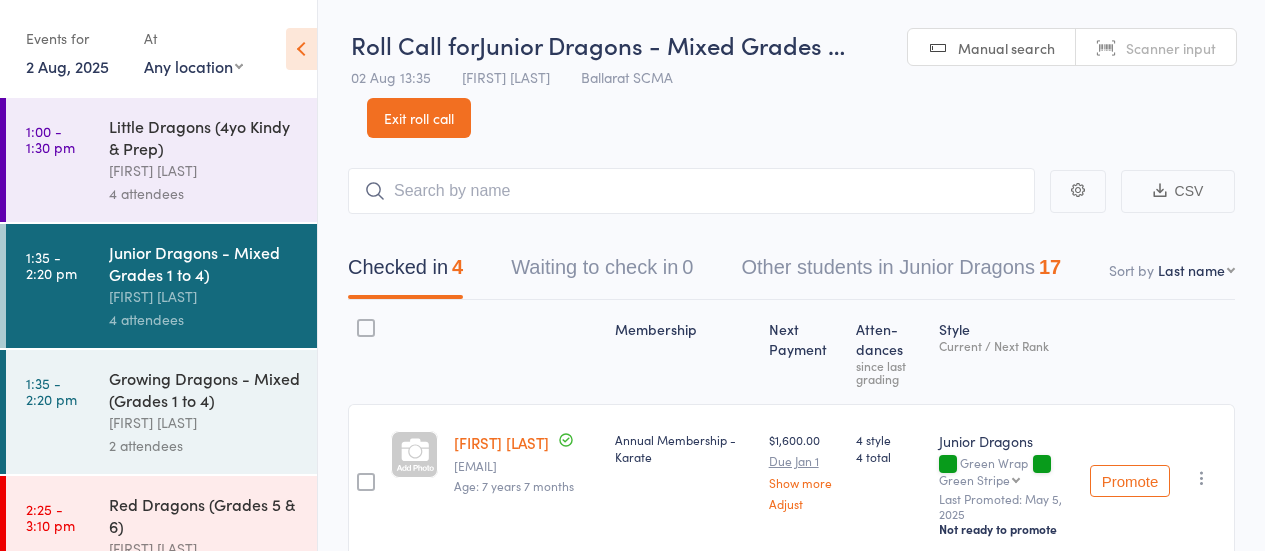 scroll, scrollTop: 0, scrollLeft: 0, axis: both 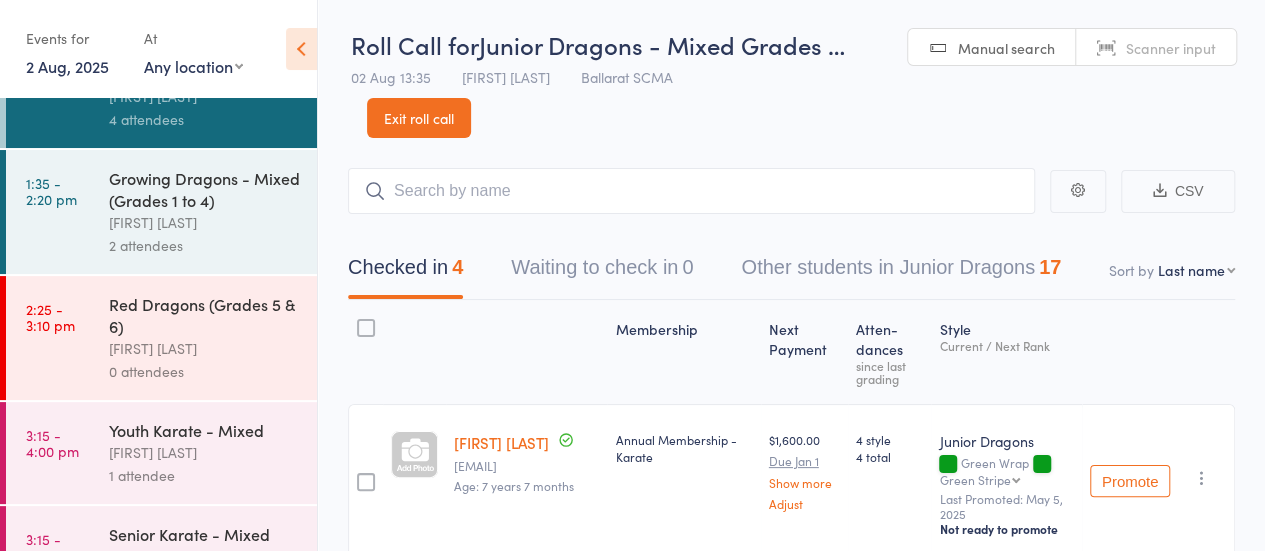 click on "Red Dragons (Grades 5 & 6)" at bounding box center [204, 315] 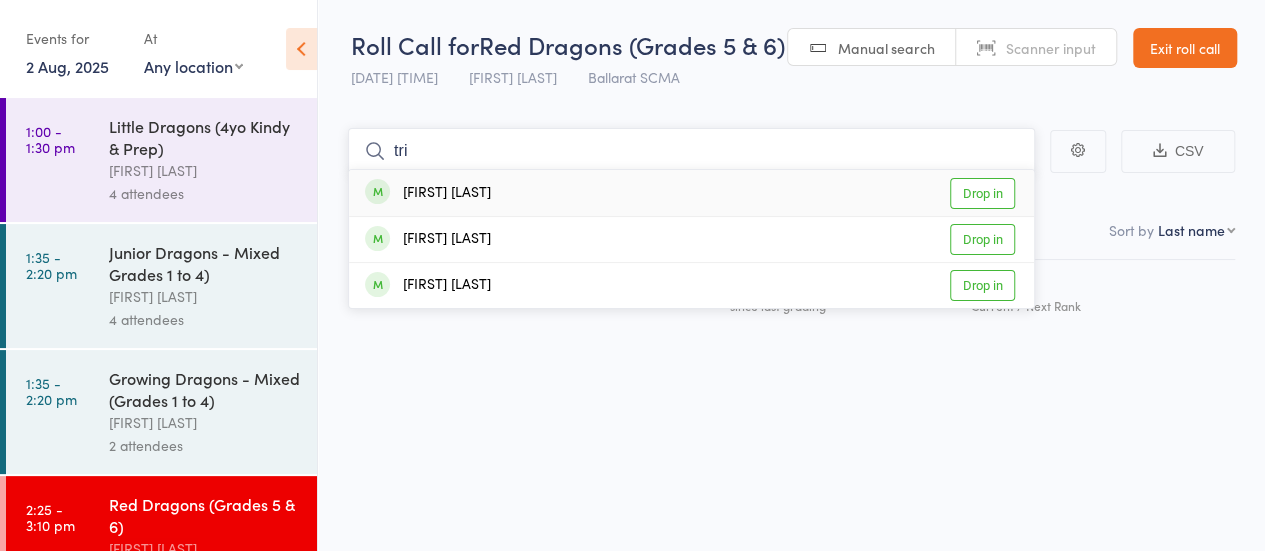 type on "tri" 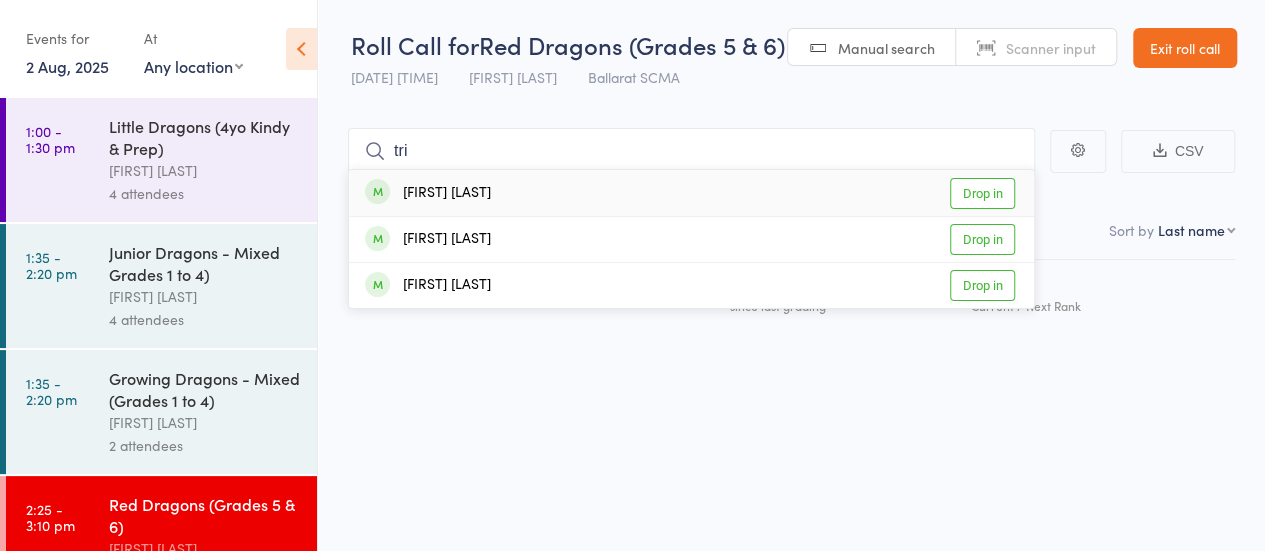 click on "Drop in" at bounding box center (982, 193) 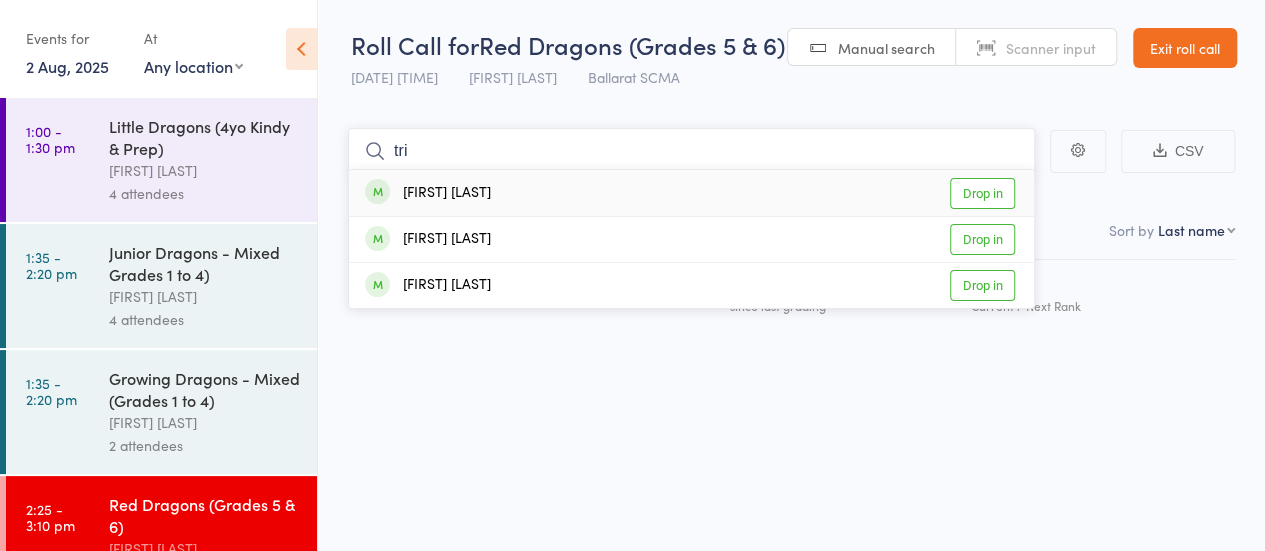 type 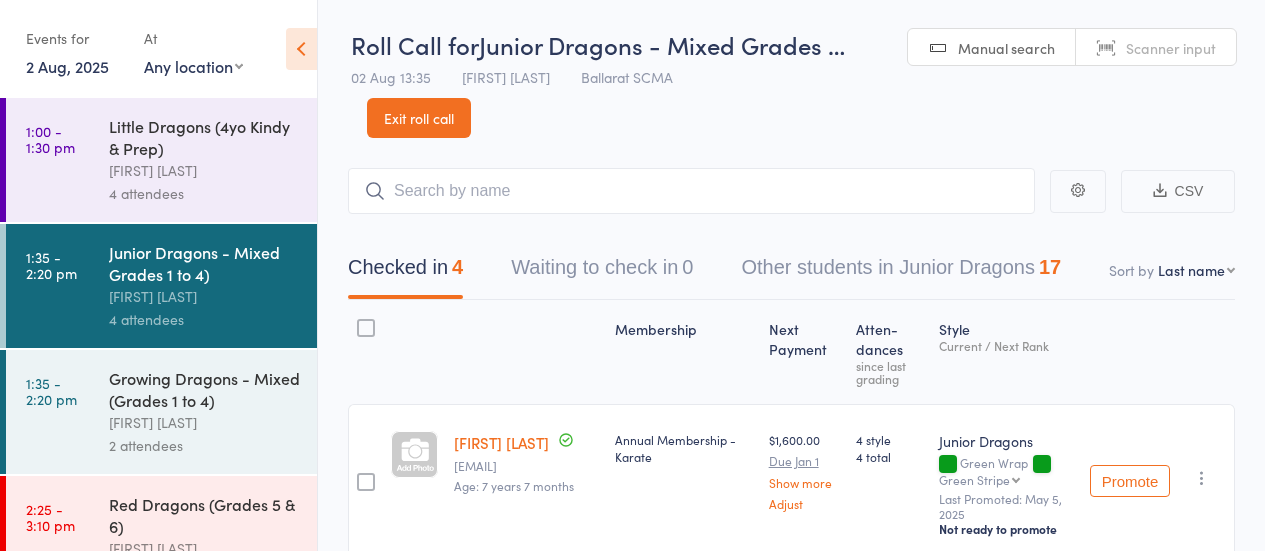 scroll, scrollTop: 501, scrollLeft: 0, axis: vertical 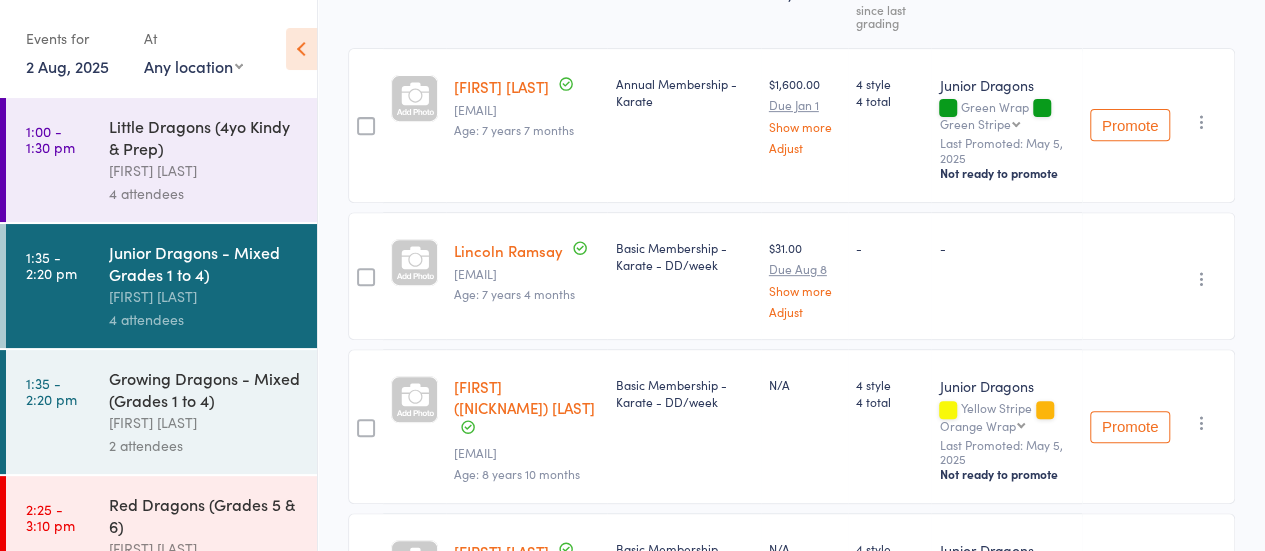 click on "Red Dragons (Grades 5 & 6)" at bounding box center [204, 515] 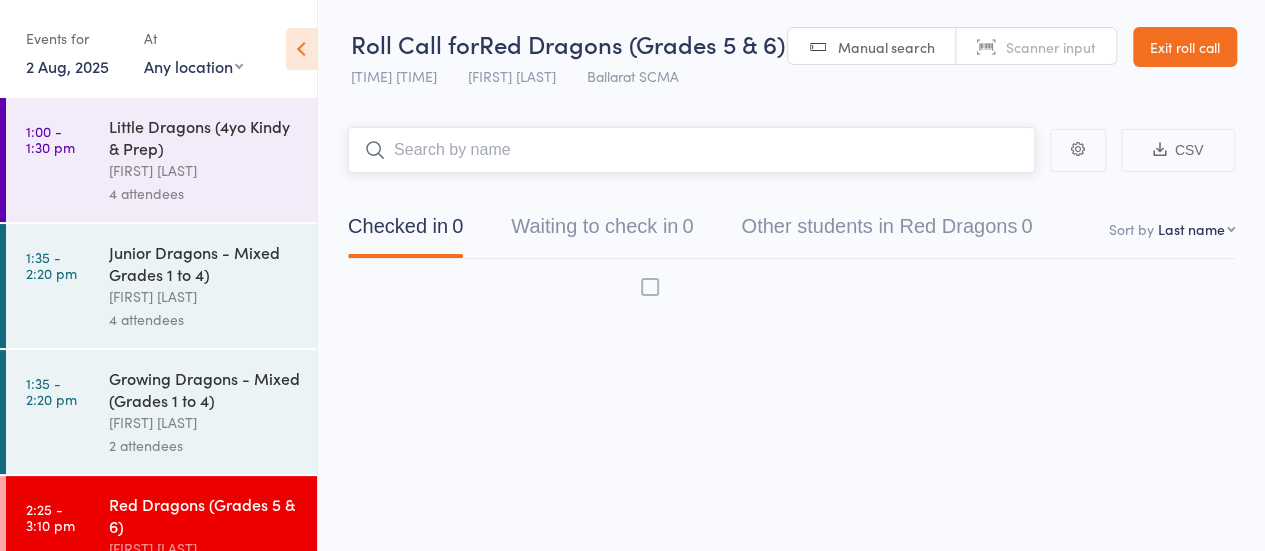scroll, scrollTop: 1, scrollLeft: 0, axis: vertical 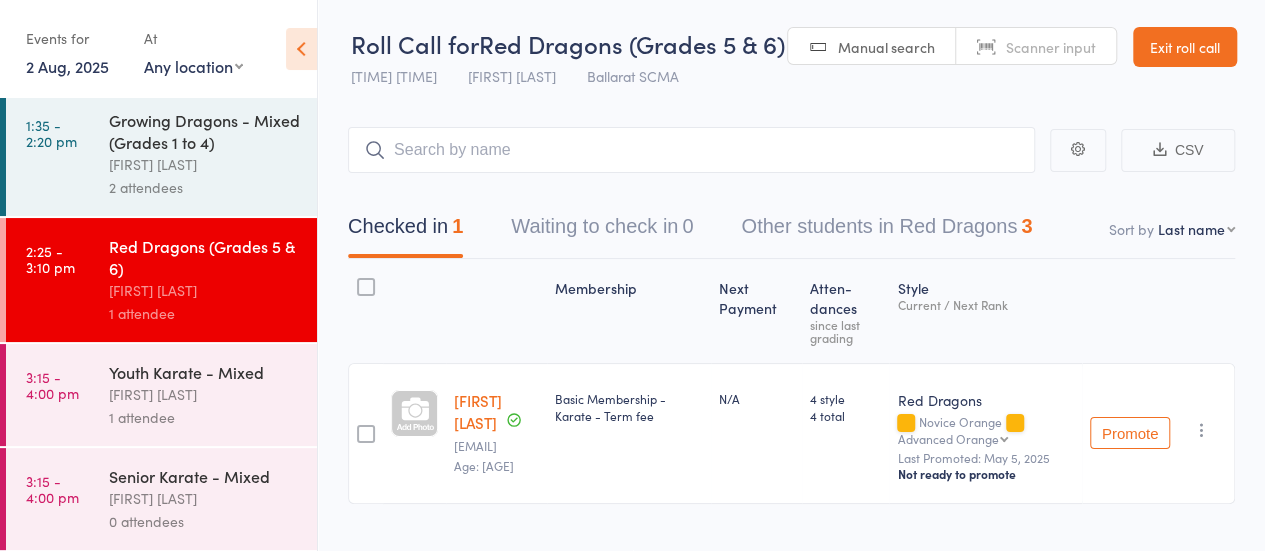 click on "Tristan Foale    adamfoale@gmail.com Age: 42 years" at bounding box center [496, 433] 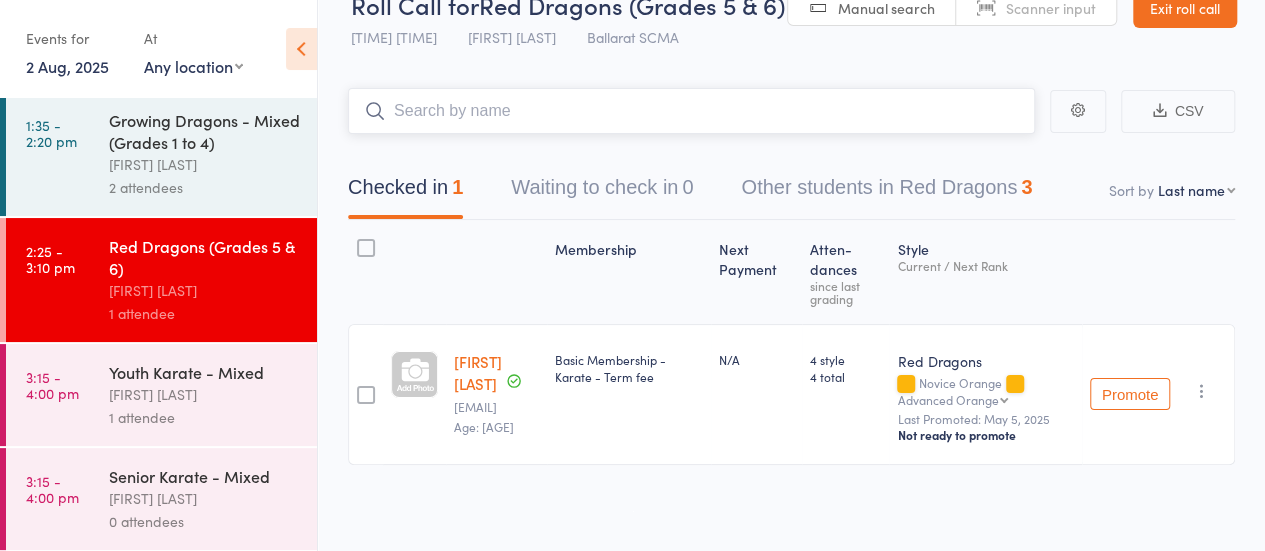 click at bounding box center (691, 111) 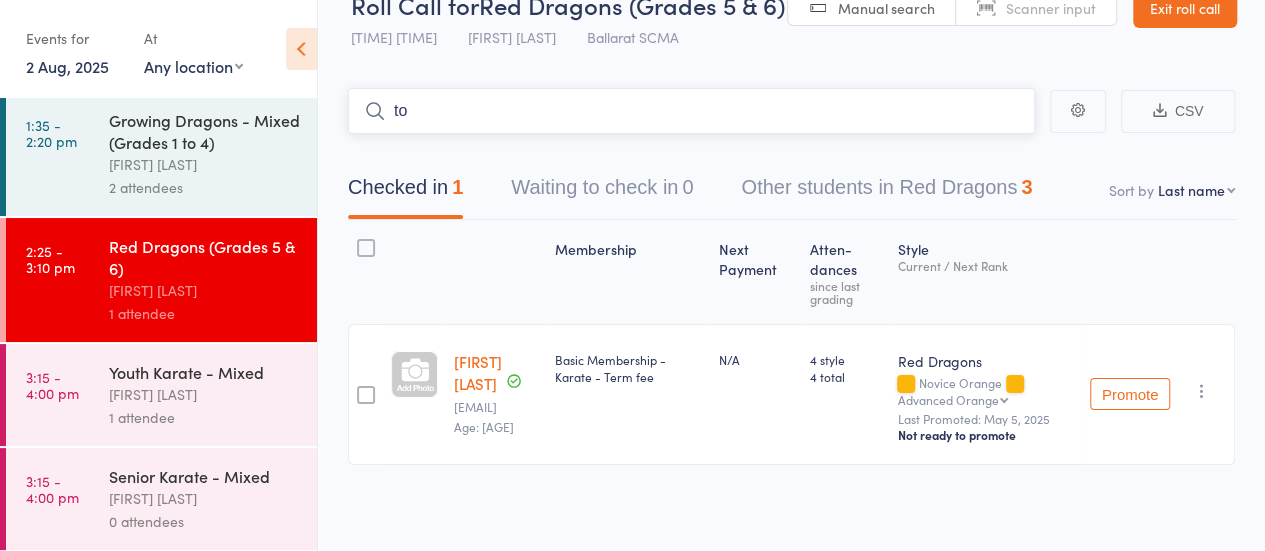 type on "tom" 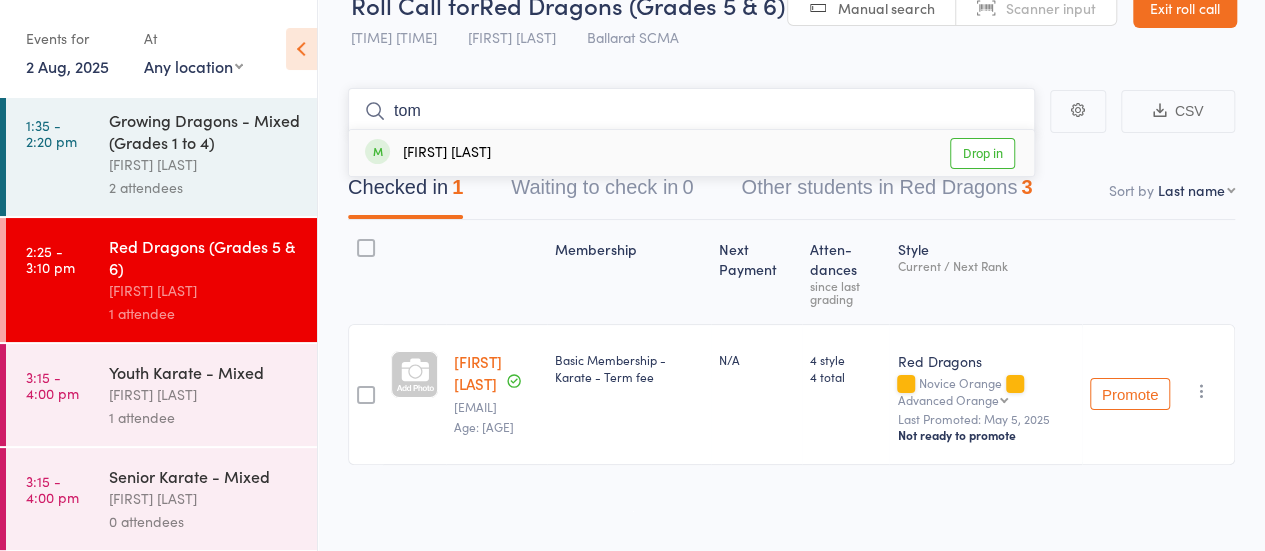 click on "tom" at bounding box center (691, 111) 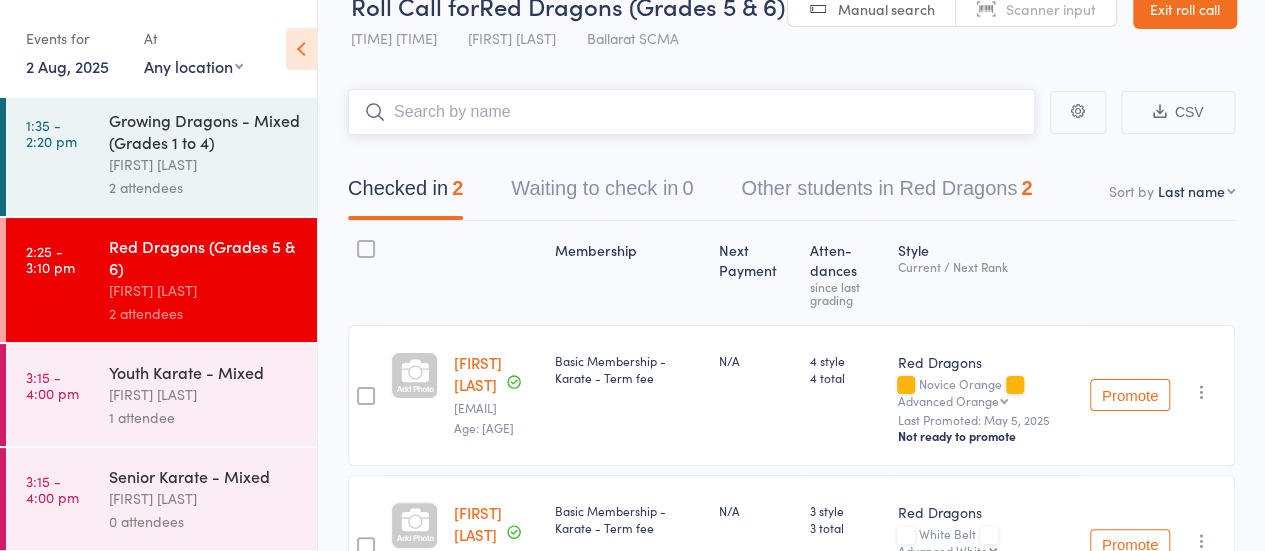 scroll, scrollTop: 36, scrollLeft: 0, axis: vertical 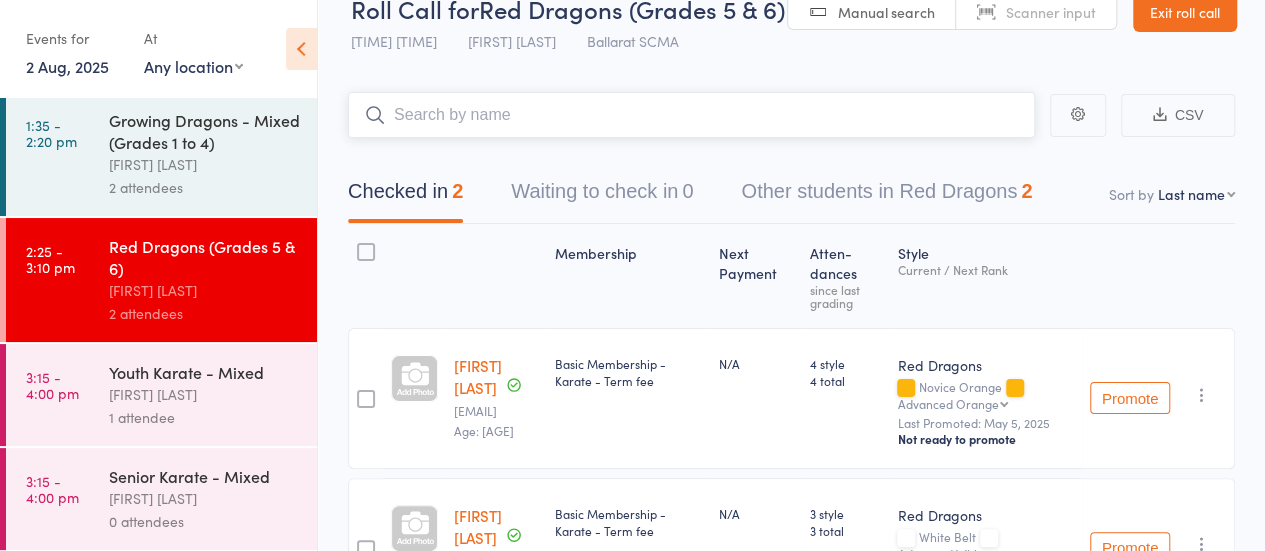 click at bounding box center [691, 115] 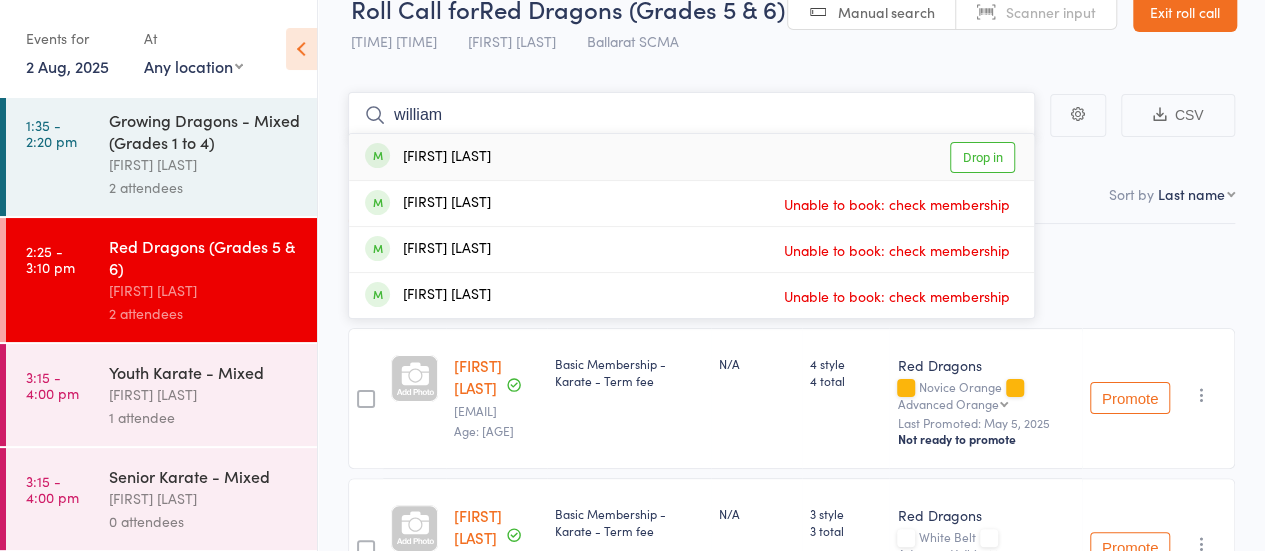 type on "william" 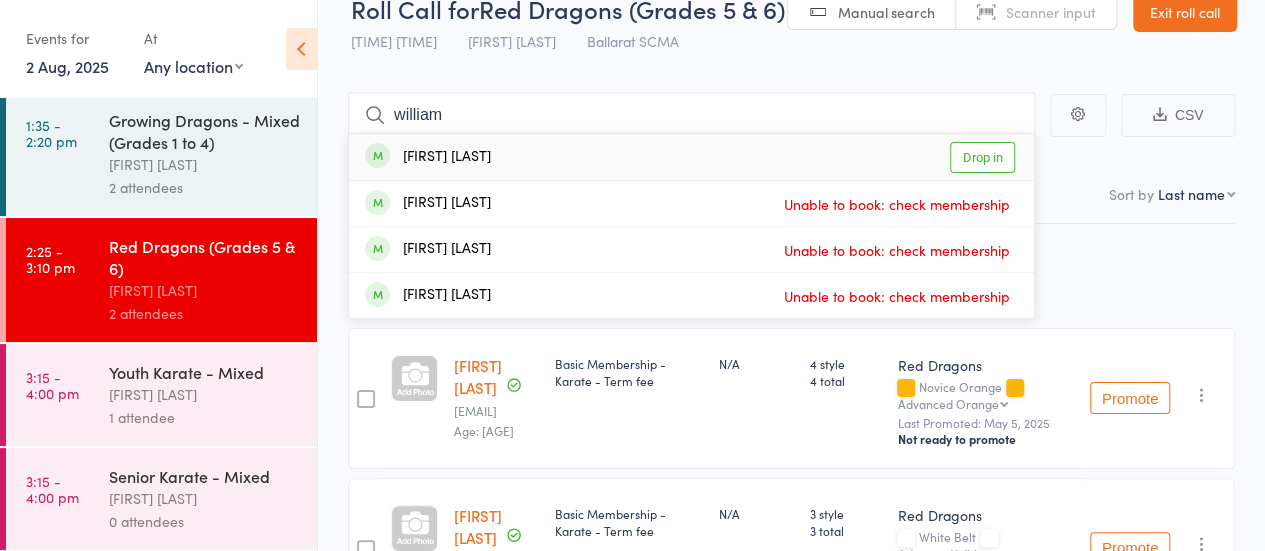 click on "Drop in" at bounding box center [982, 157] 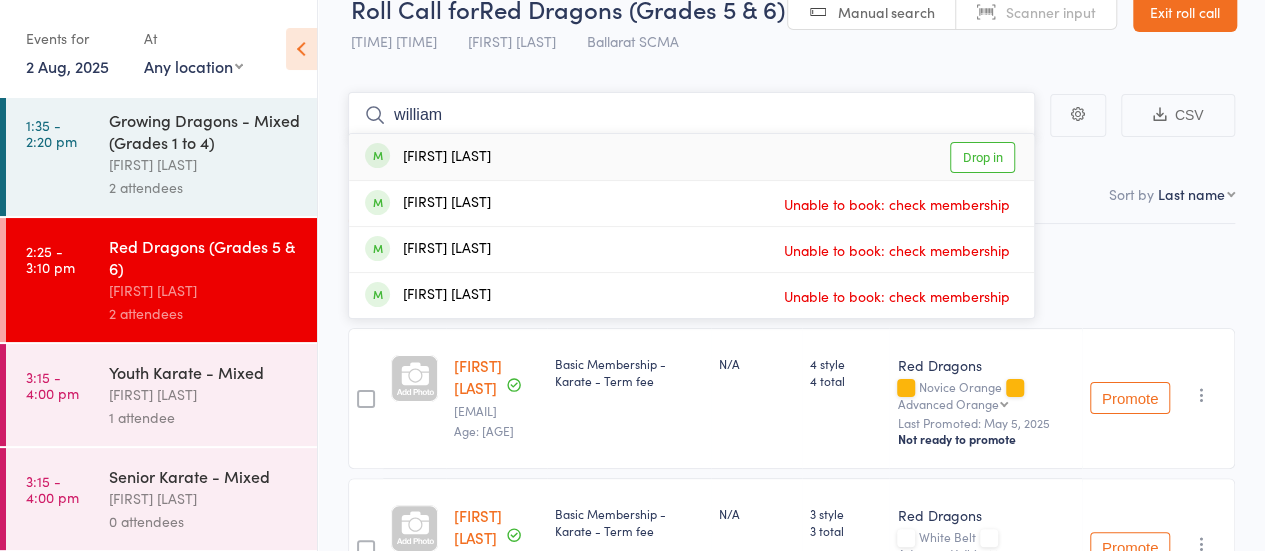 type 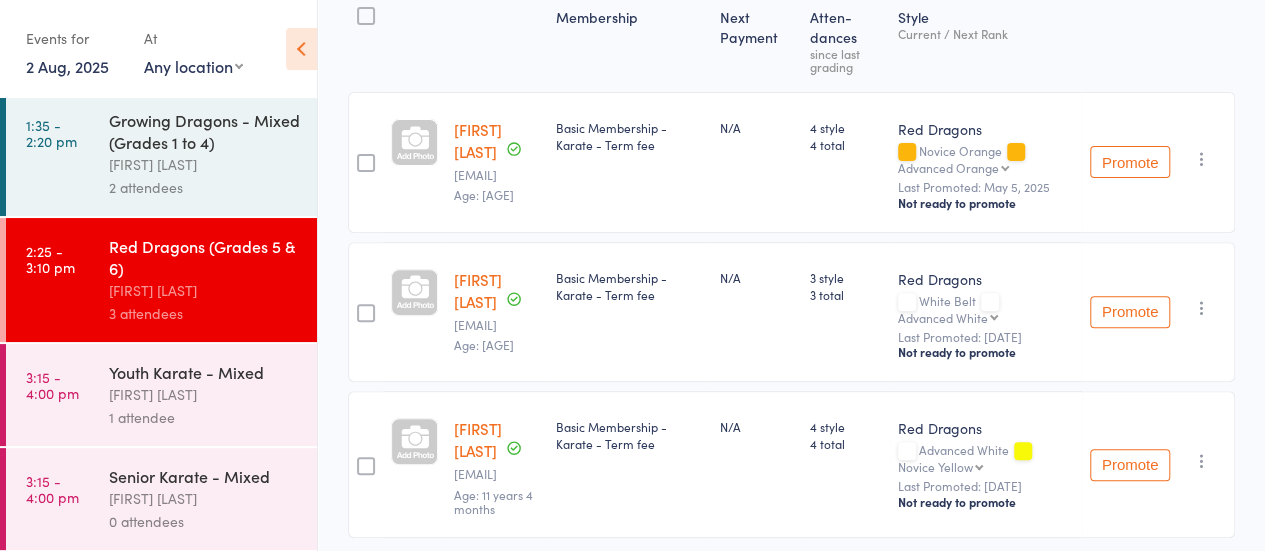 scroll, scrollTop: 295, scrollLeft: 0, axis: vertical 